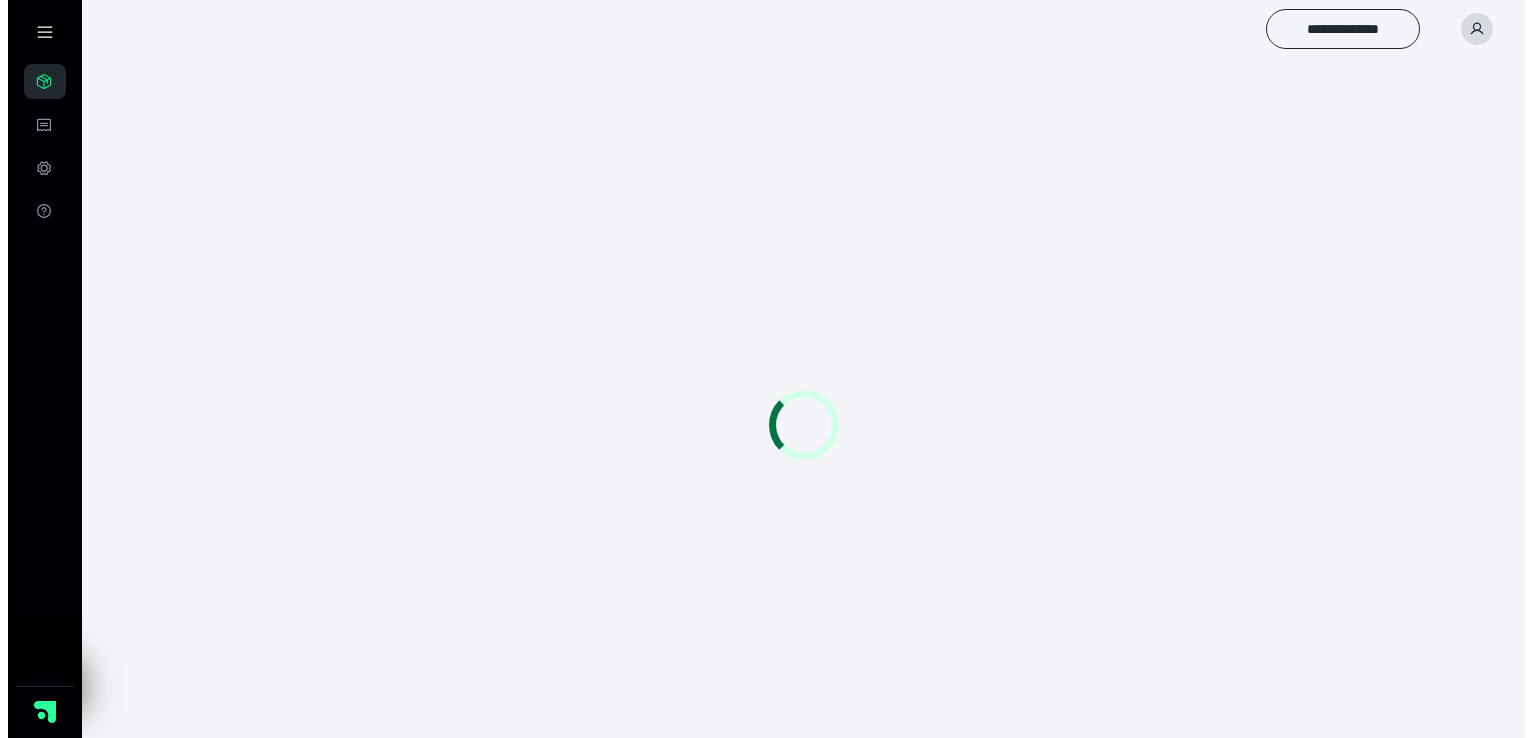 scroll, scrollTop: 0, scrollLeft: 0, axis: both 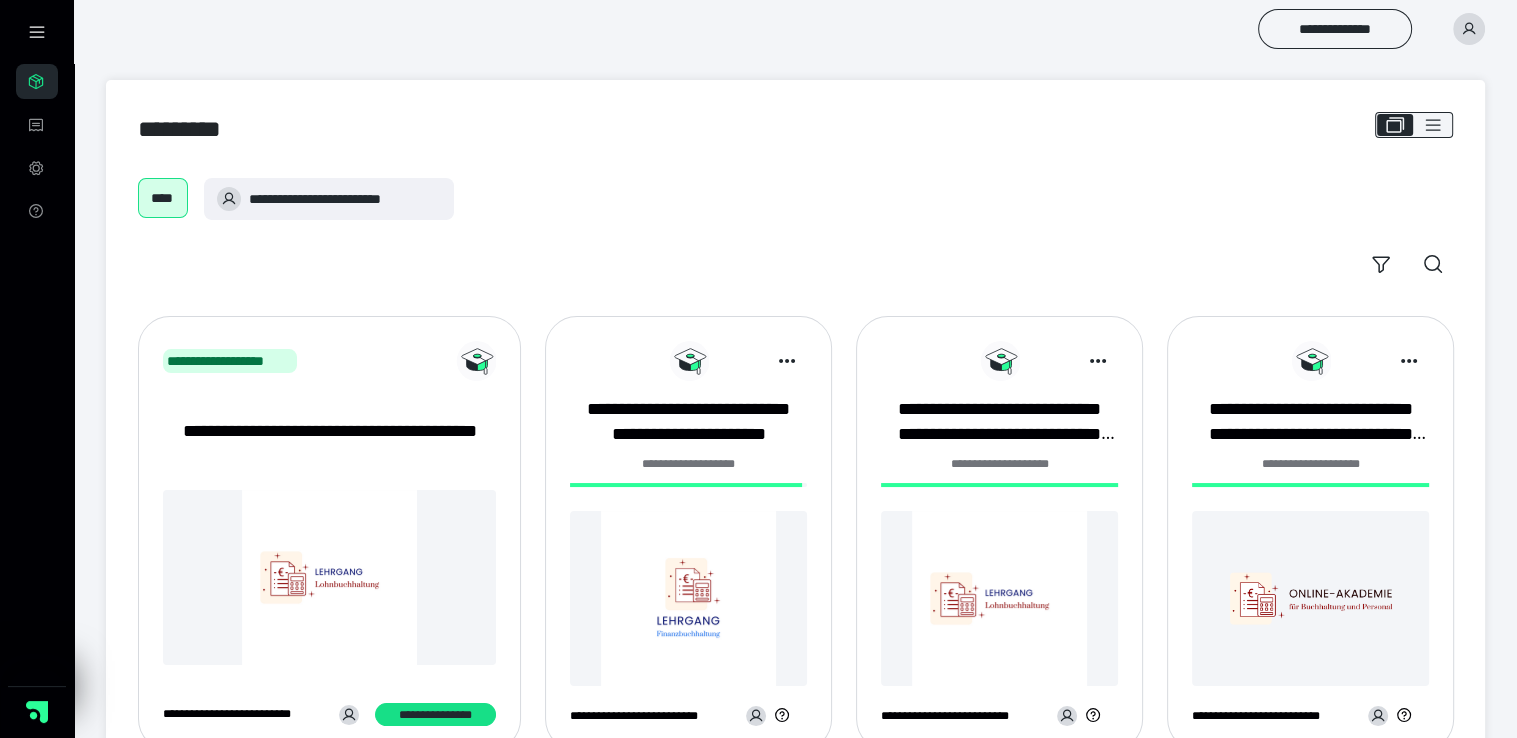 click at bounding box center [688, 598] 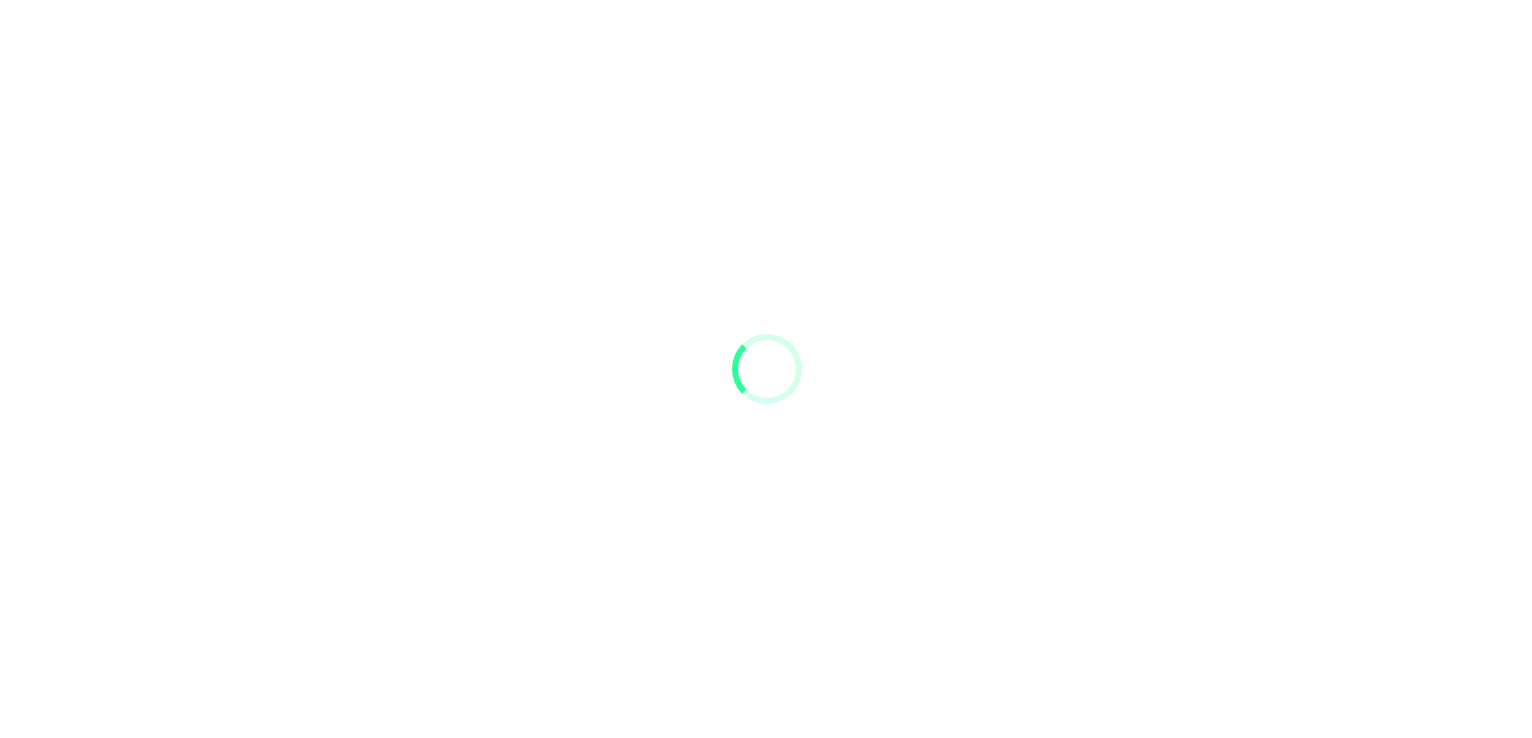 scroll, scrollTop: 0, scrollLeft: 0, axis: both 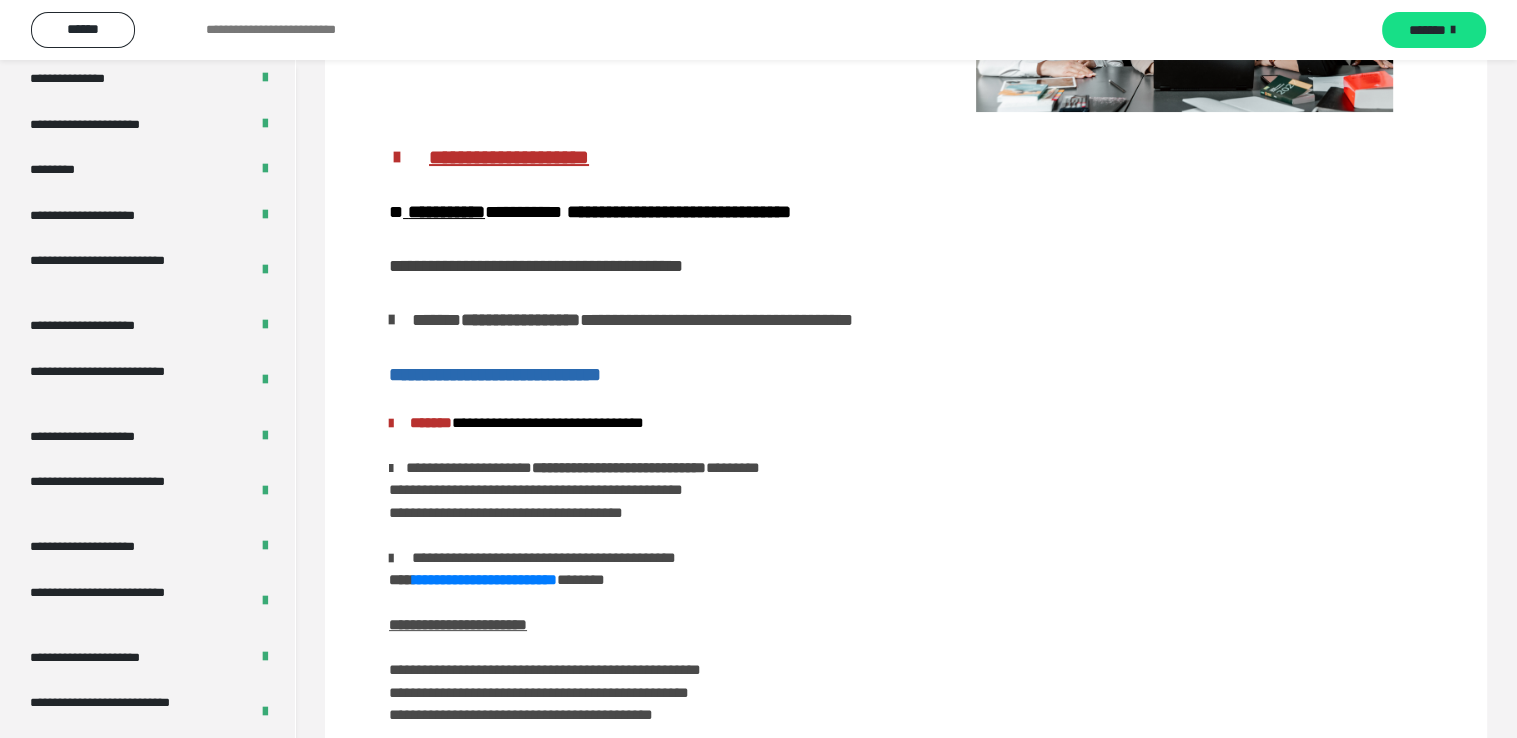 click on "**********" at bounding box center (124, 1856) 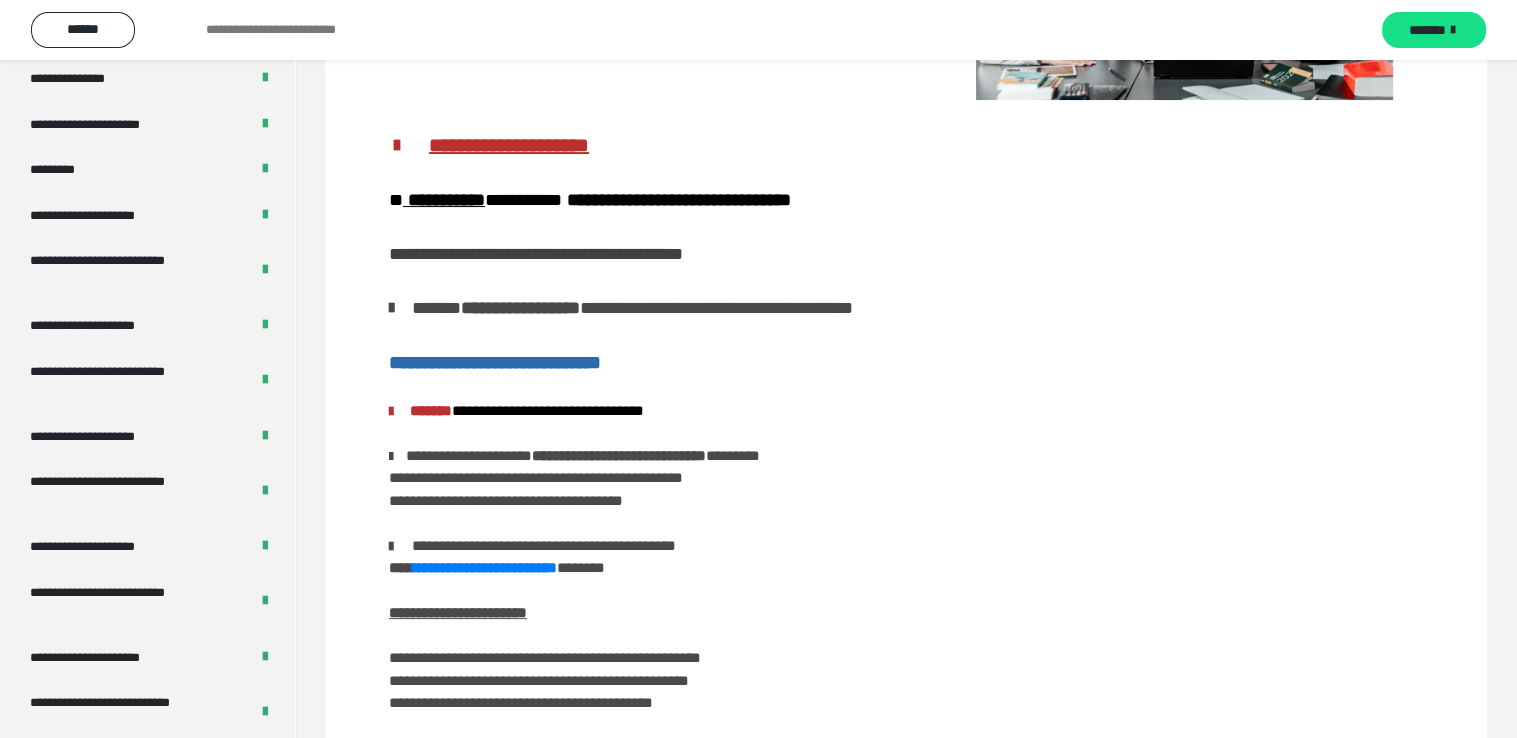 scroll, scrollTop: 3820, scrollLeft: 0, axis: vertical 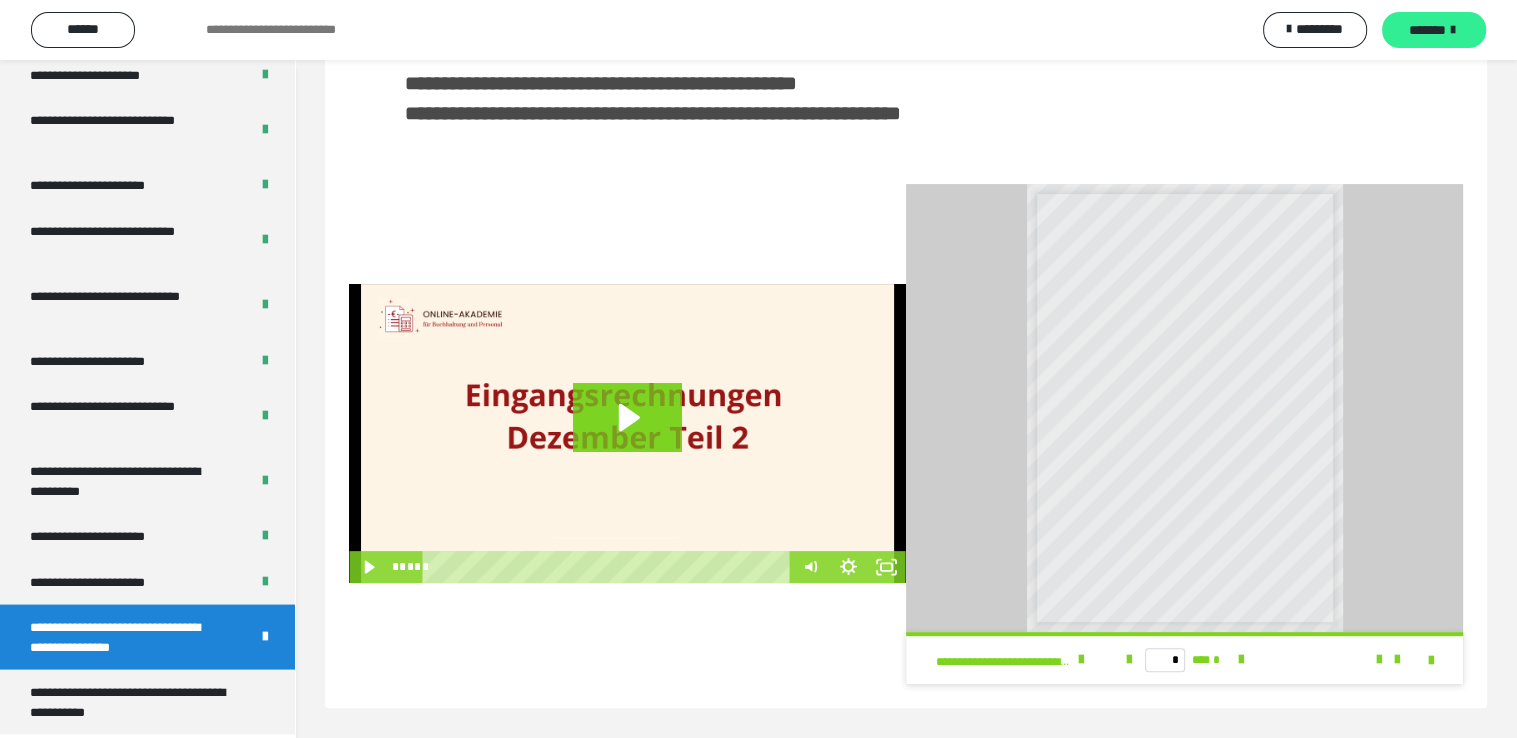 click on "*******" at bounding box center (1427, 30) 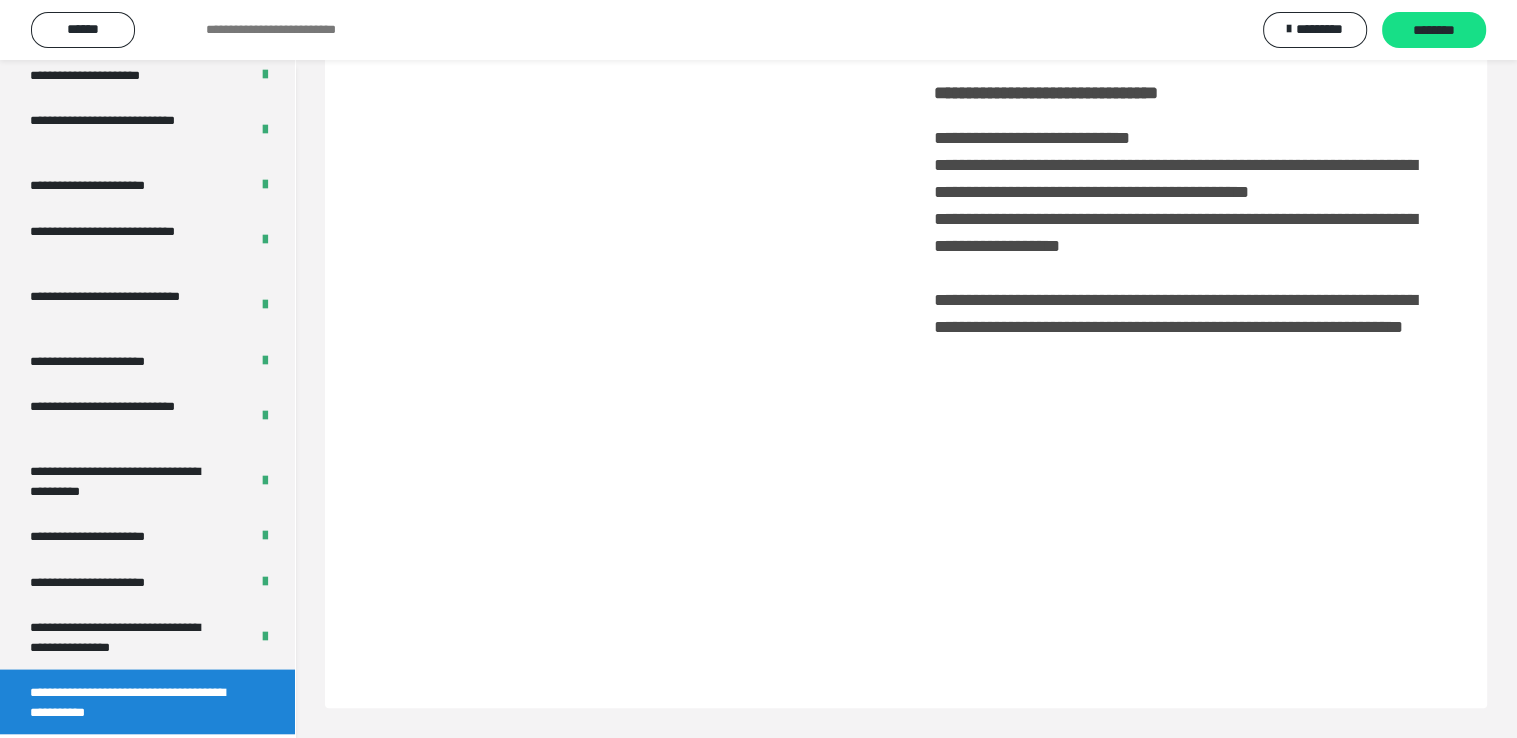 scroll, scrollTop: 60, scrollLeft: 0, axis: vertical 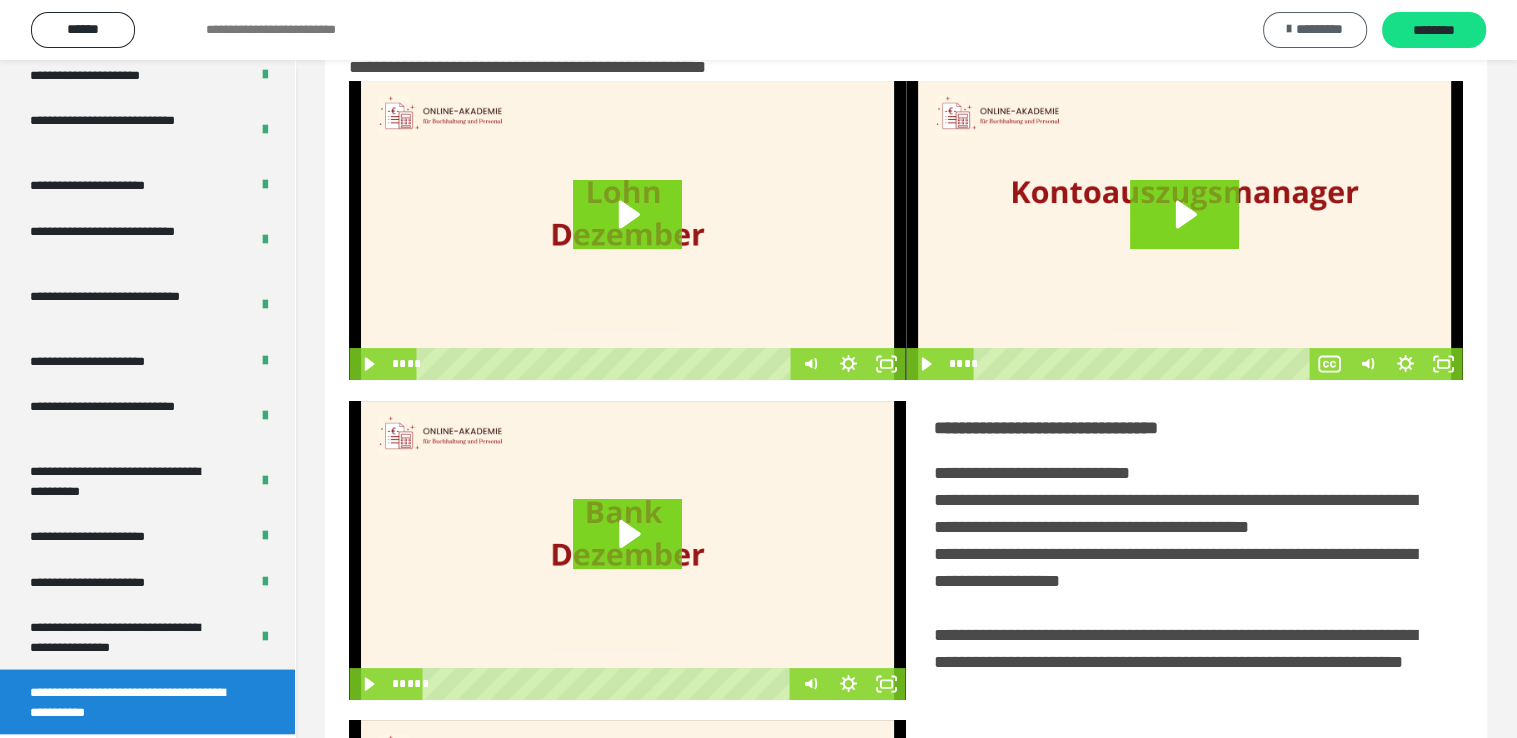 click on "*********" at bounding box center [1315, 30] 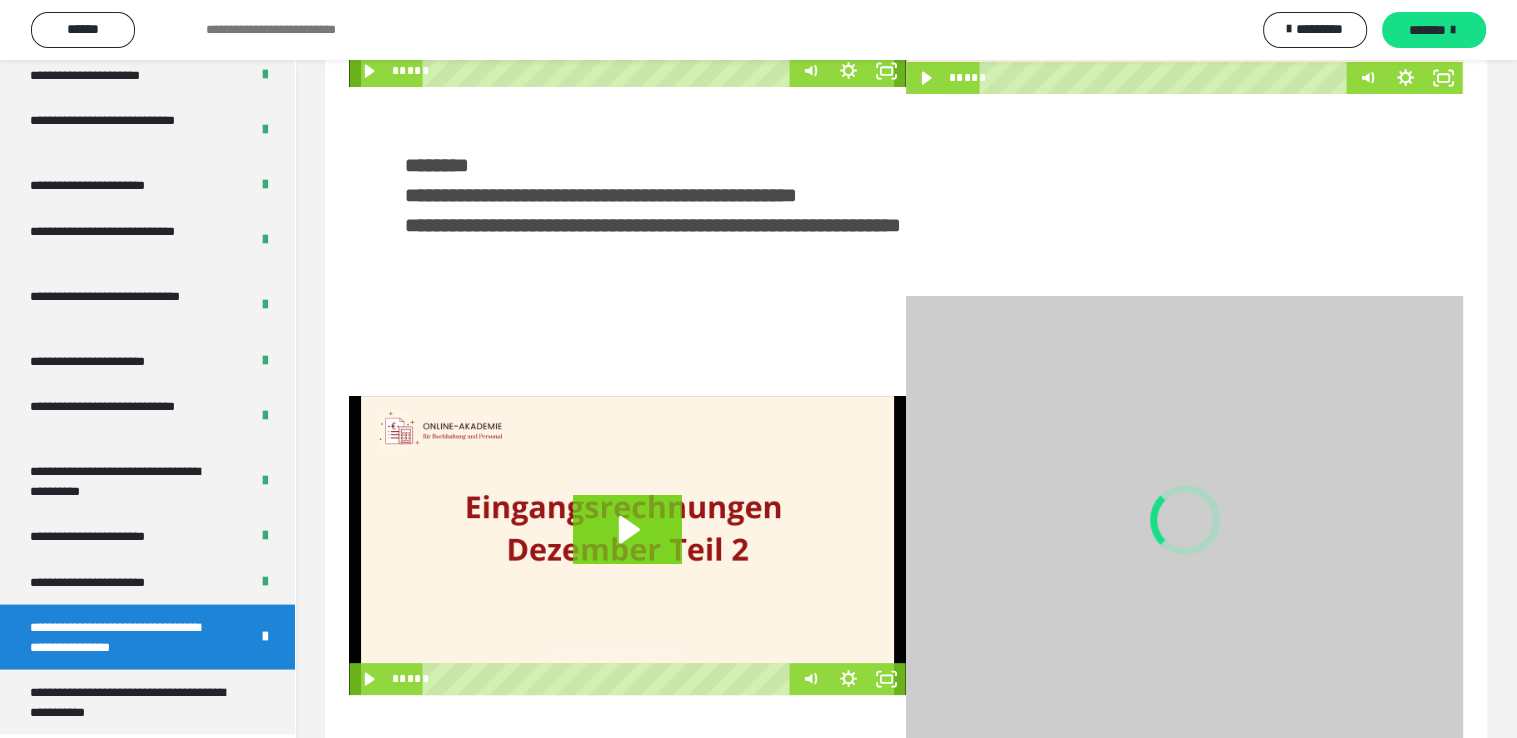 scroll, scrollTop: 472, scrollLeft: 0, axis: vertical 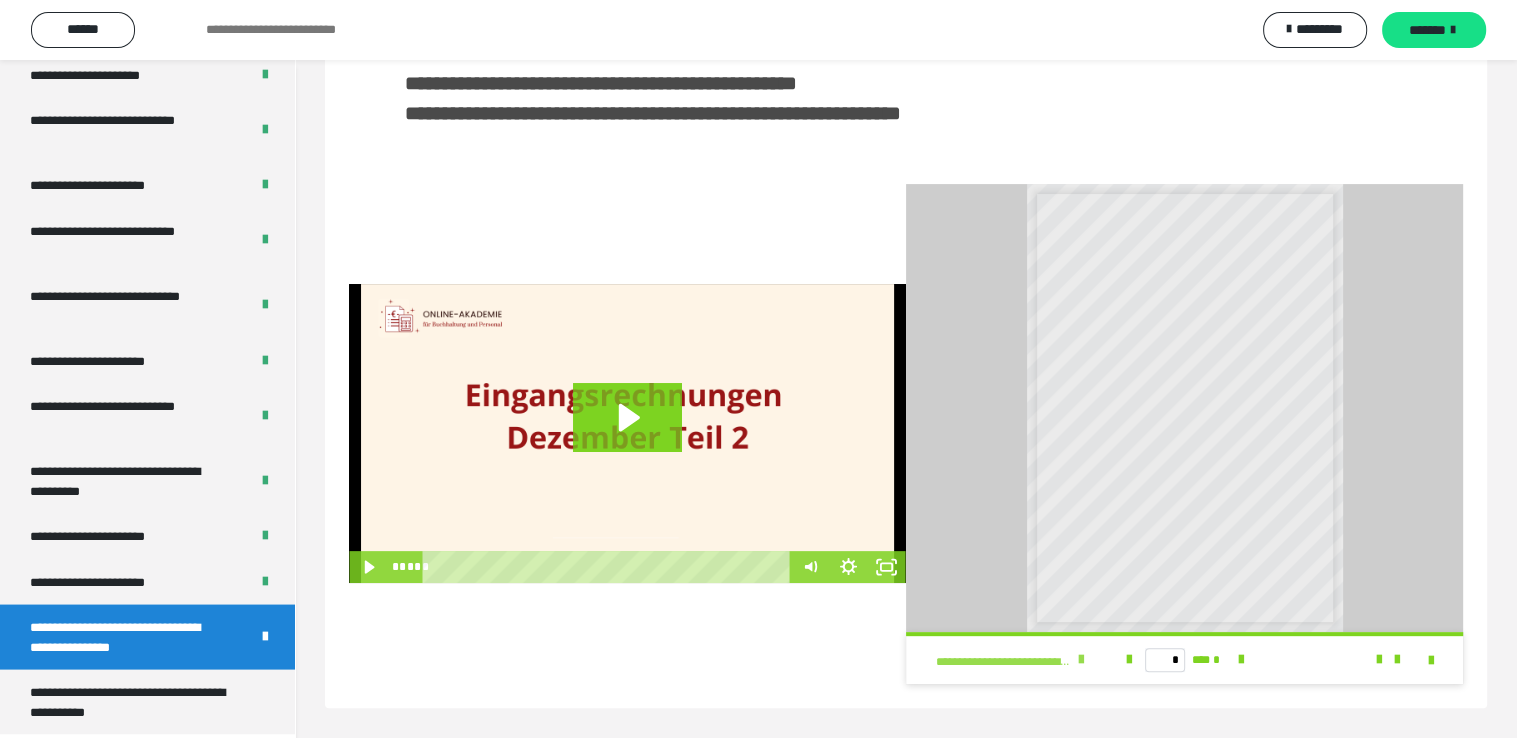 click at bounding box center [1081, 660] 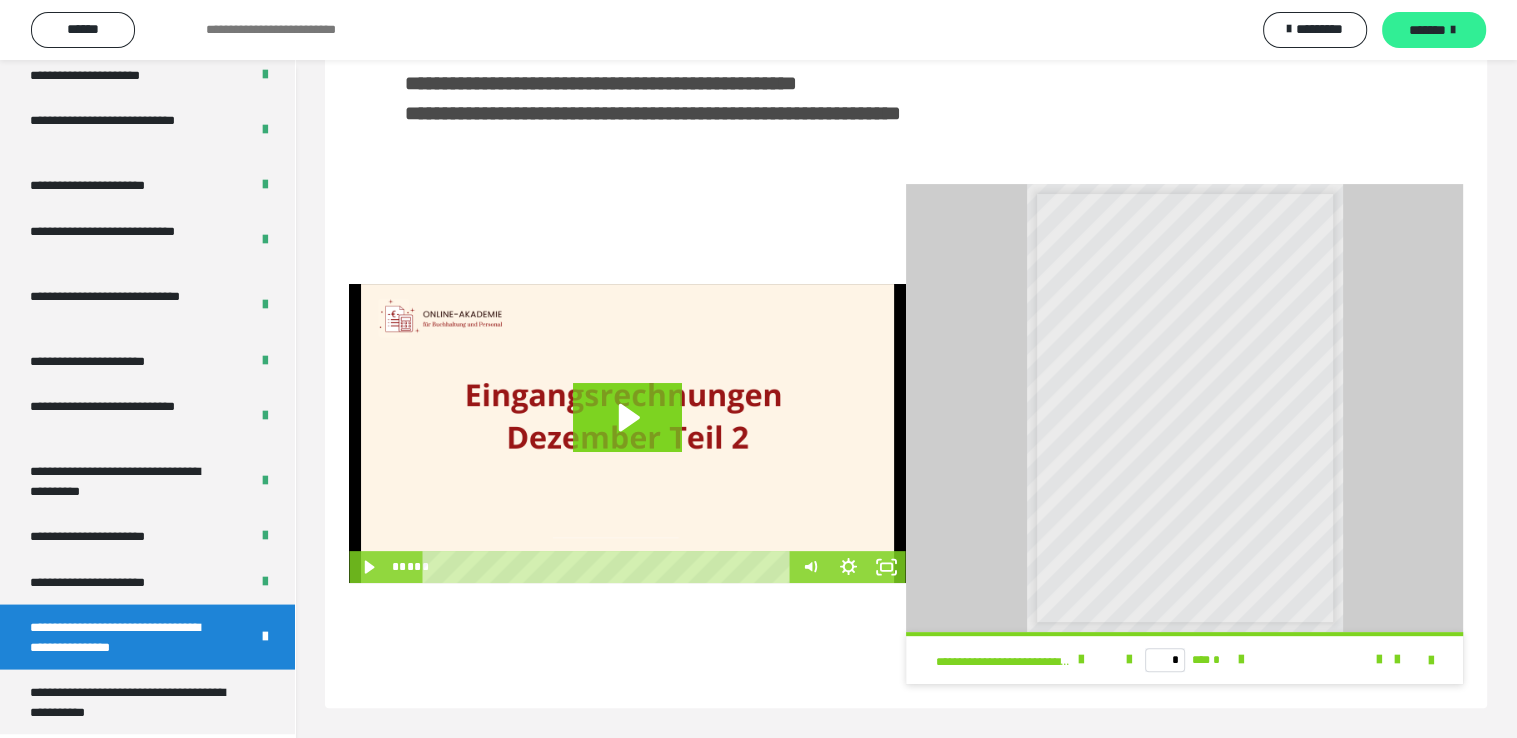 click on "*******" at bounding box center (1427, 30) 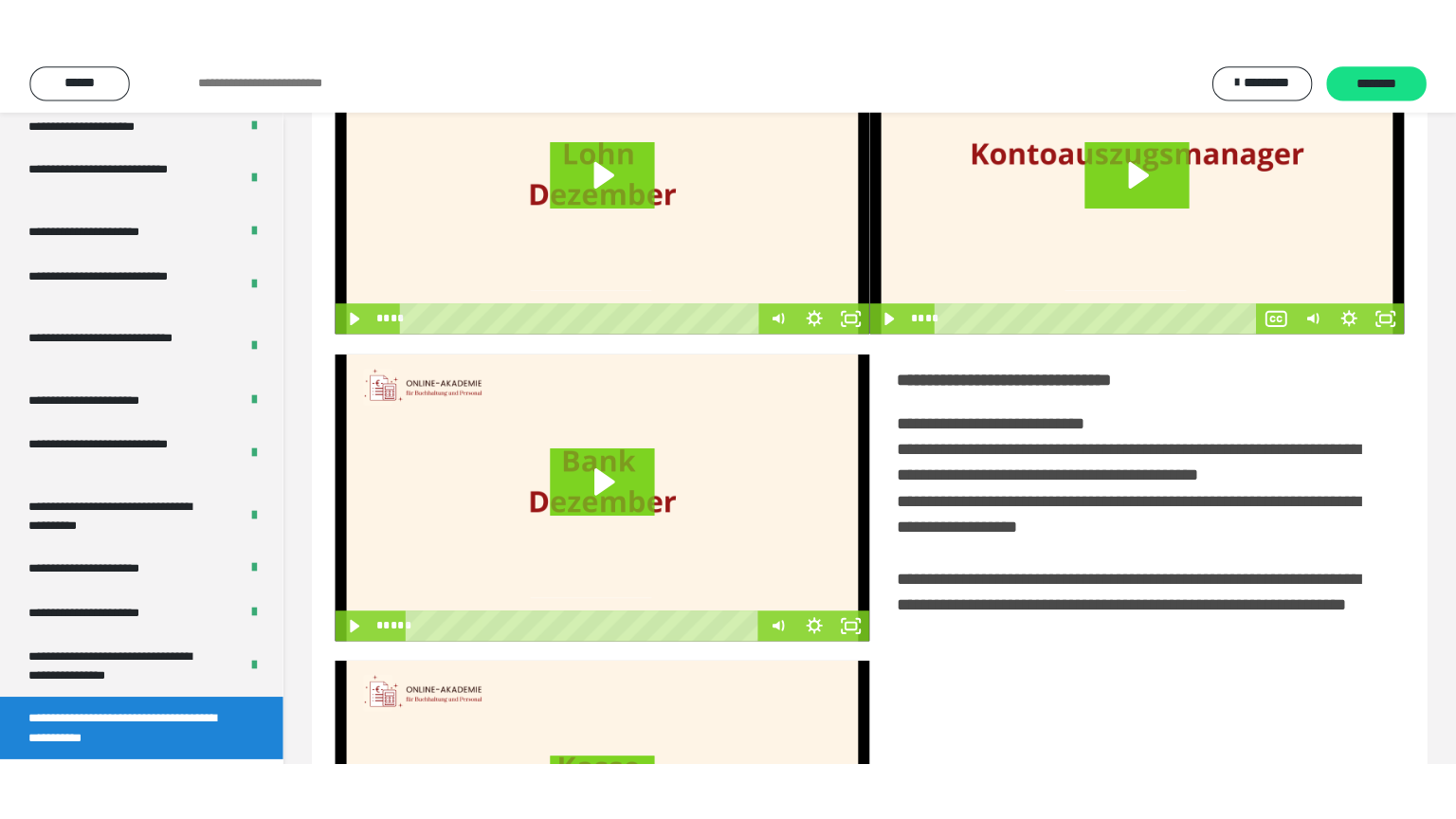 scroll, scrollTop: 0, scrollLeft: 0, axis: both 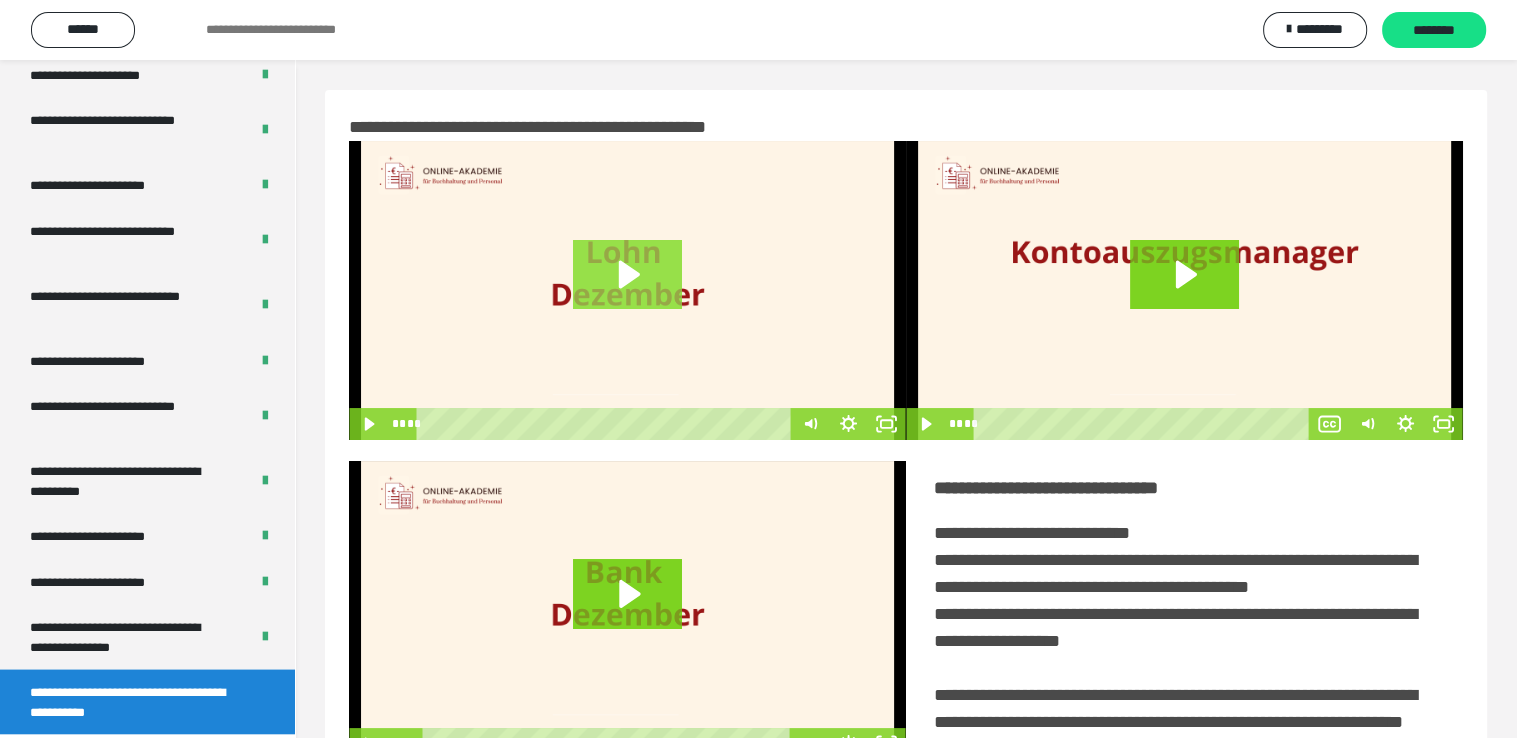 click 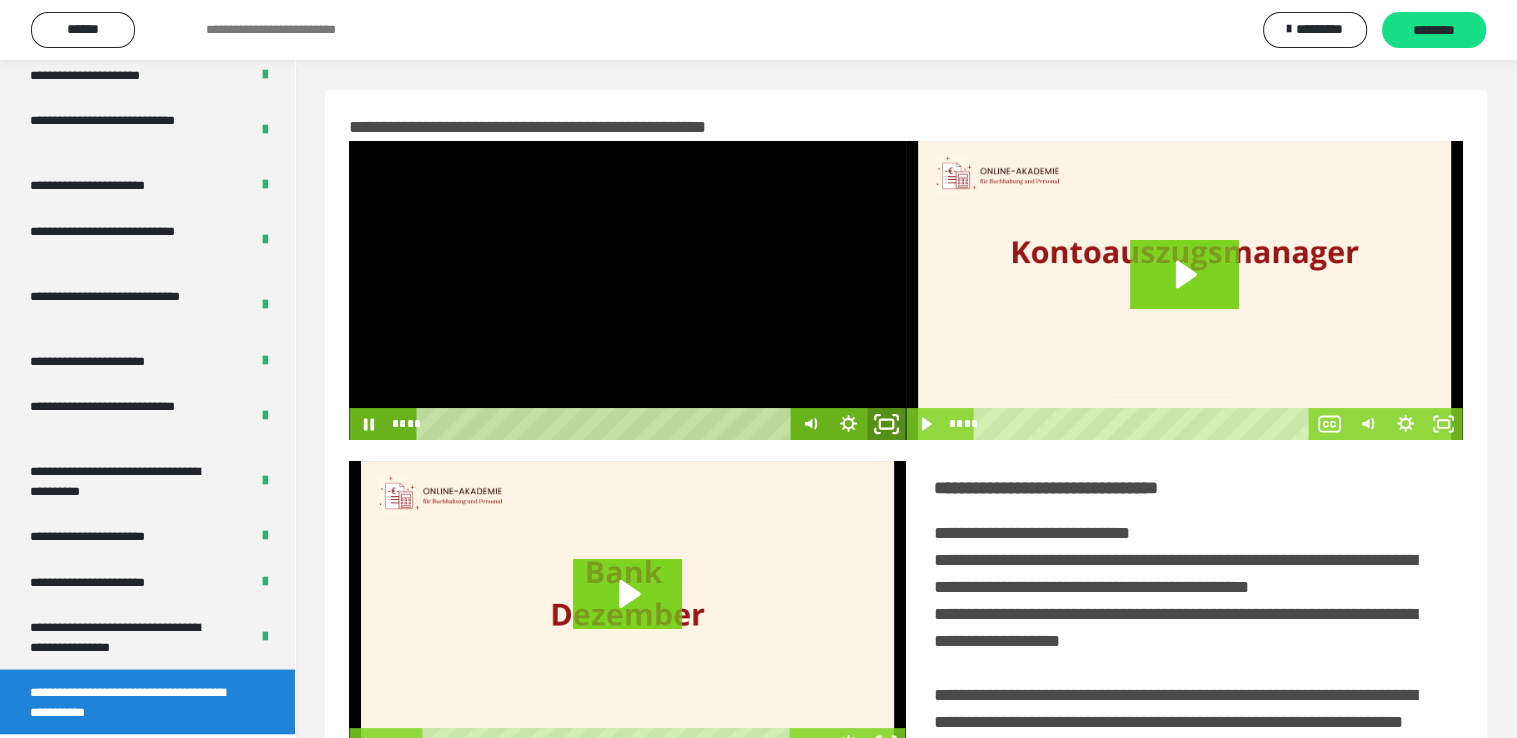 click 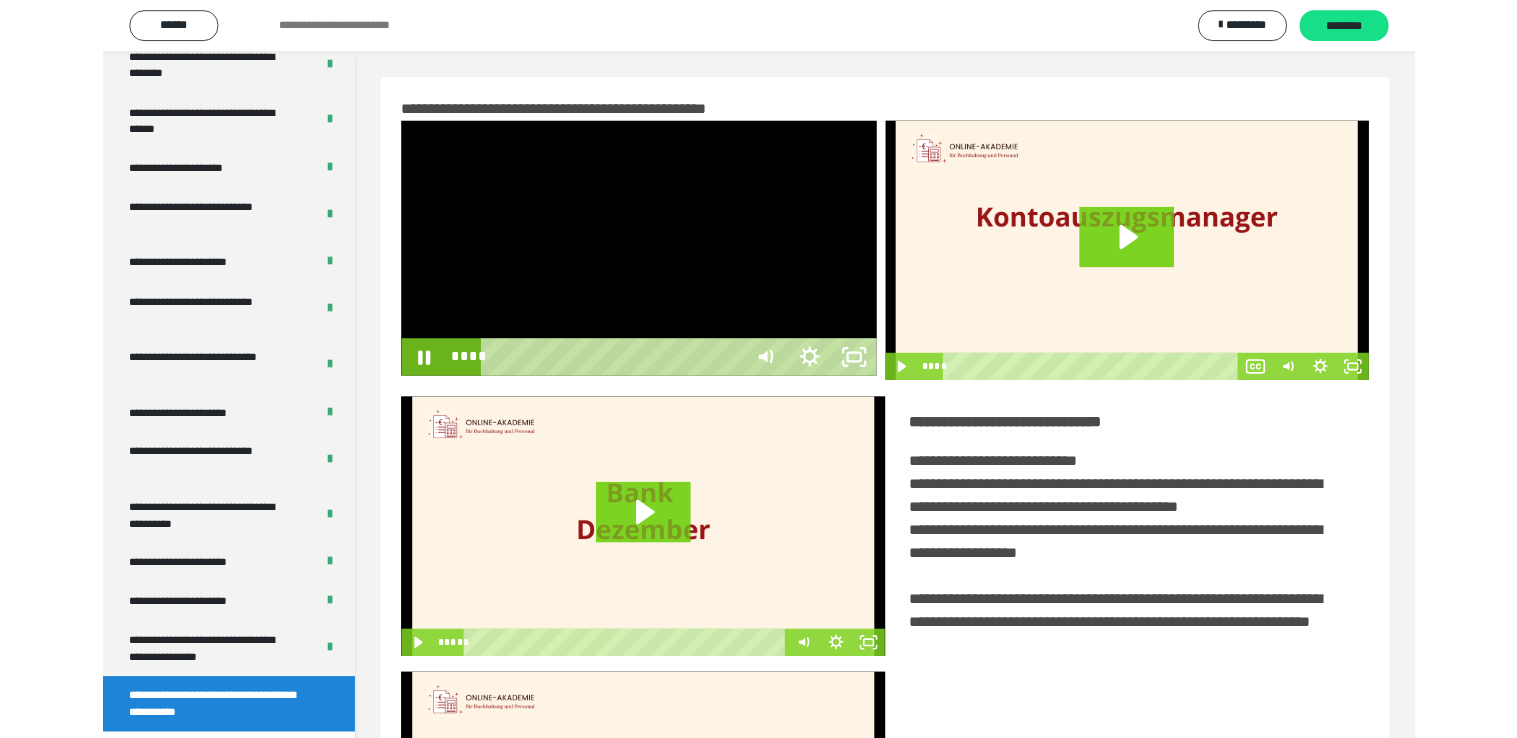 scroll, scrollTop: 3693, scrollLeft: 0, axis: vertical 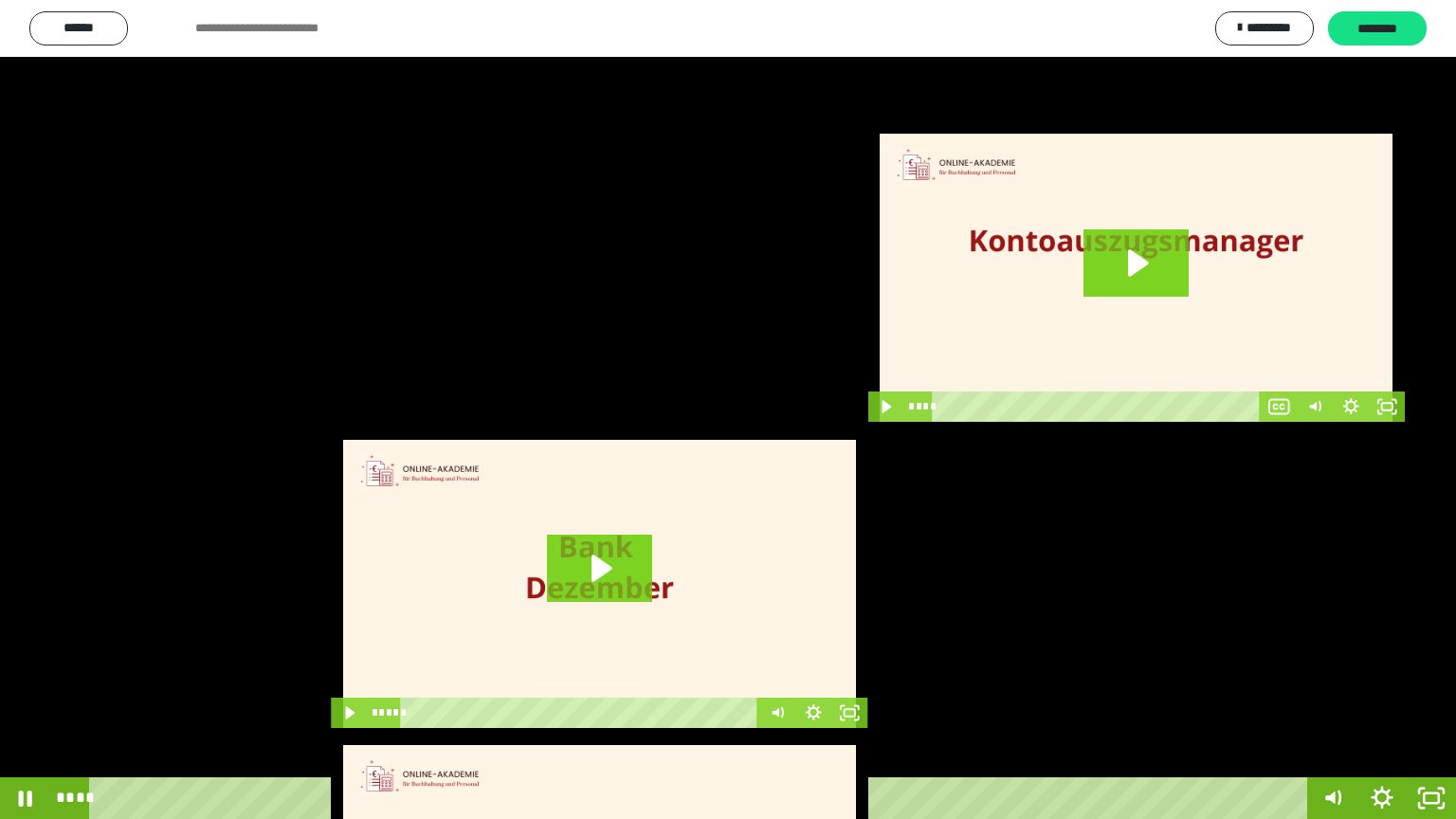 click at bounding box center (728, 410) 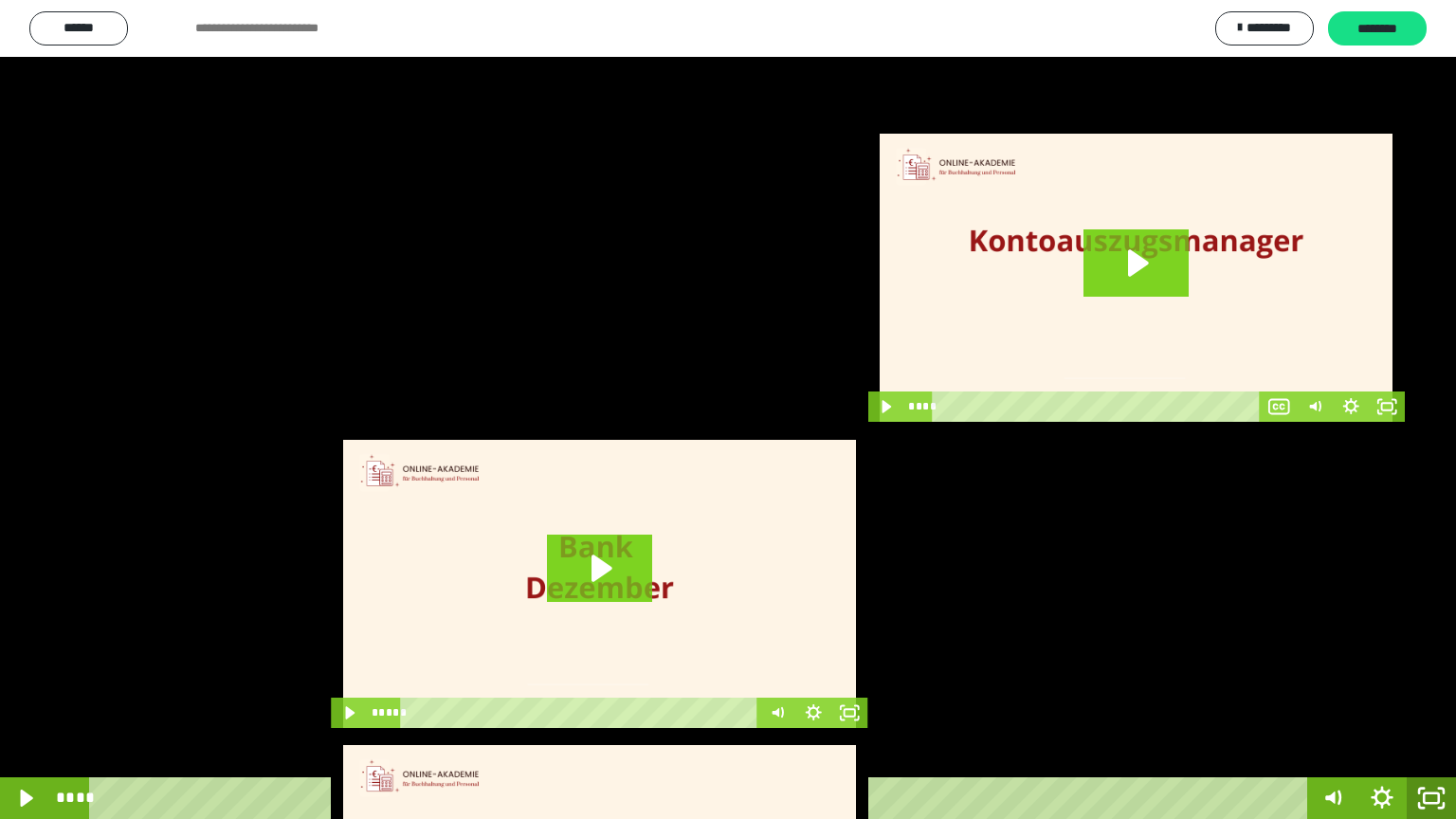 click 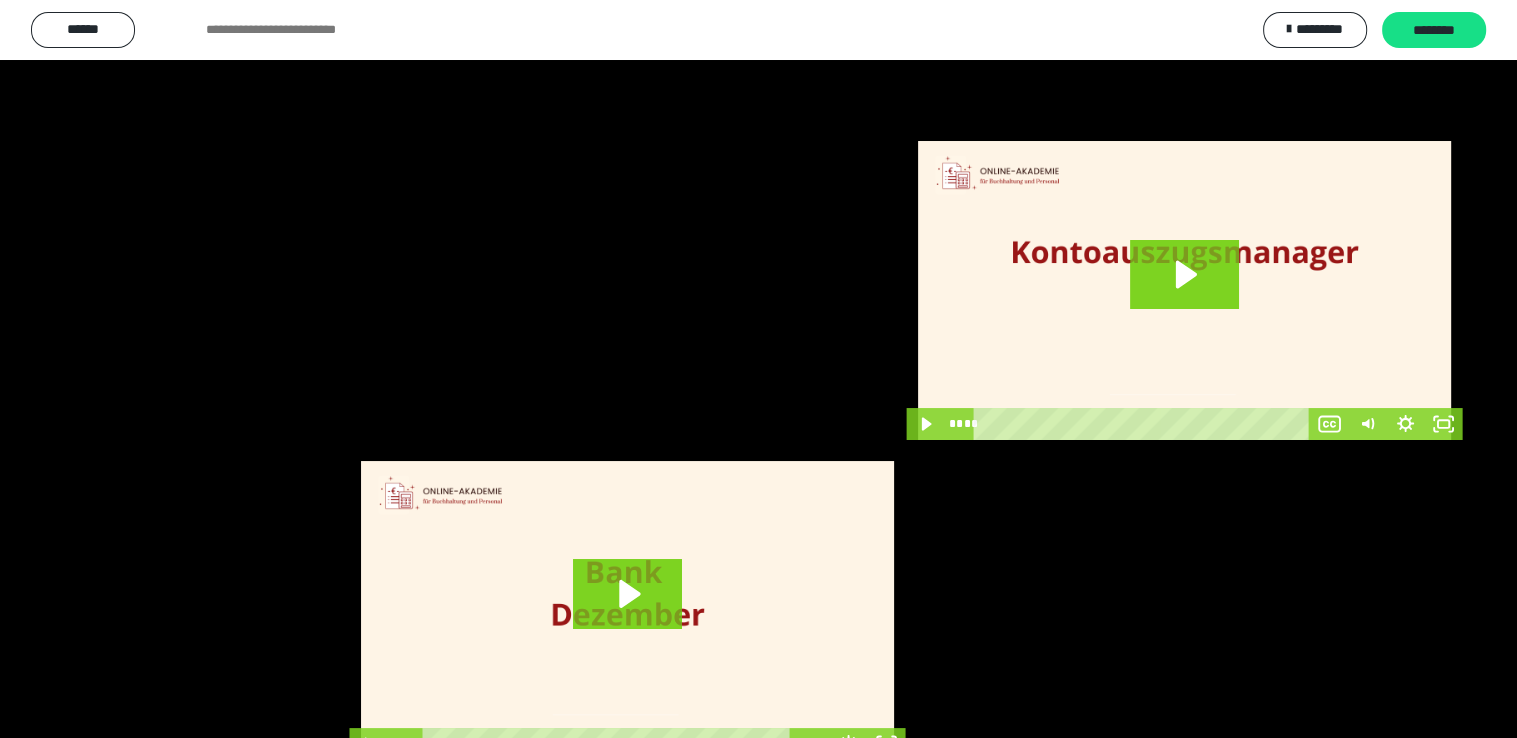 scroll, scrollTop: 3820, scrollLeft: 0, axis: vertical 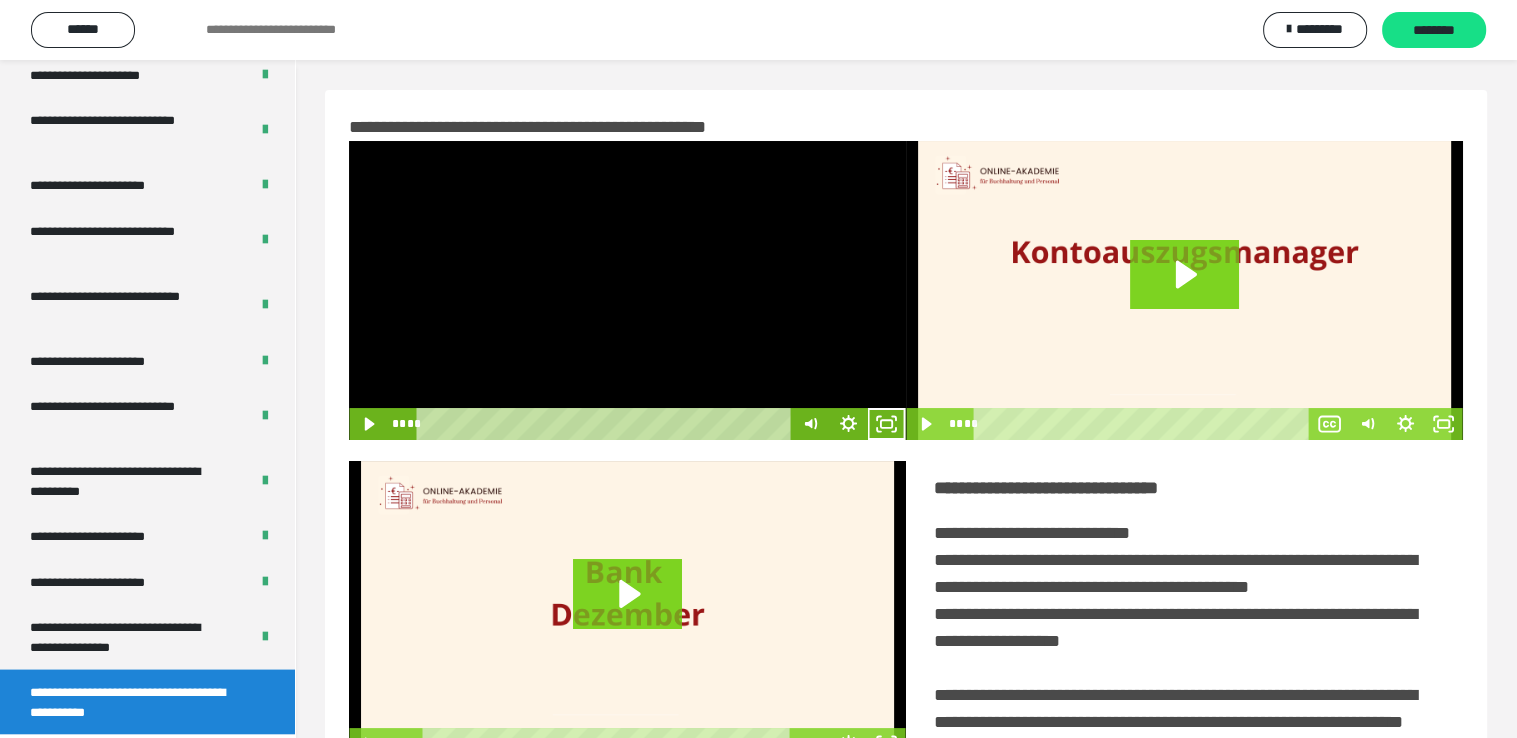 click at bounding box center (627, 290) 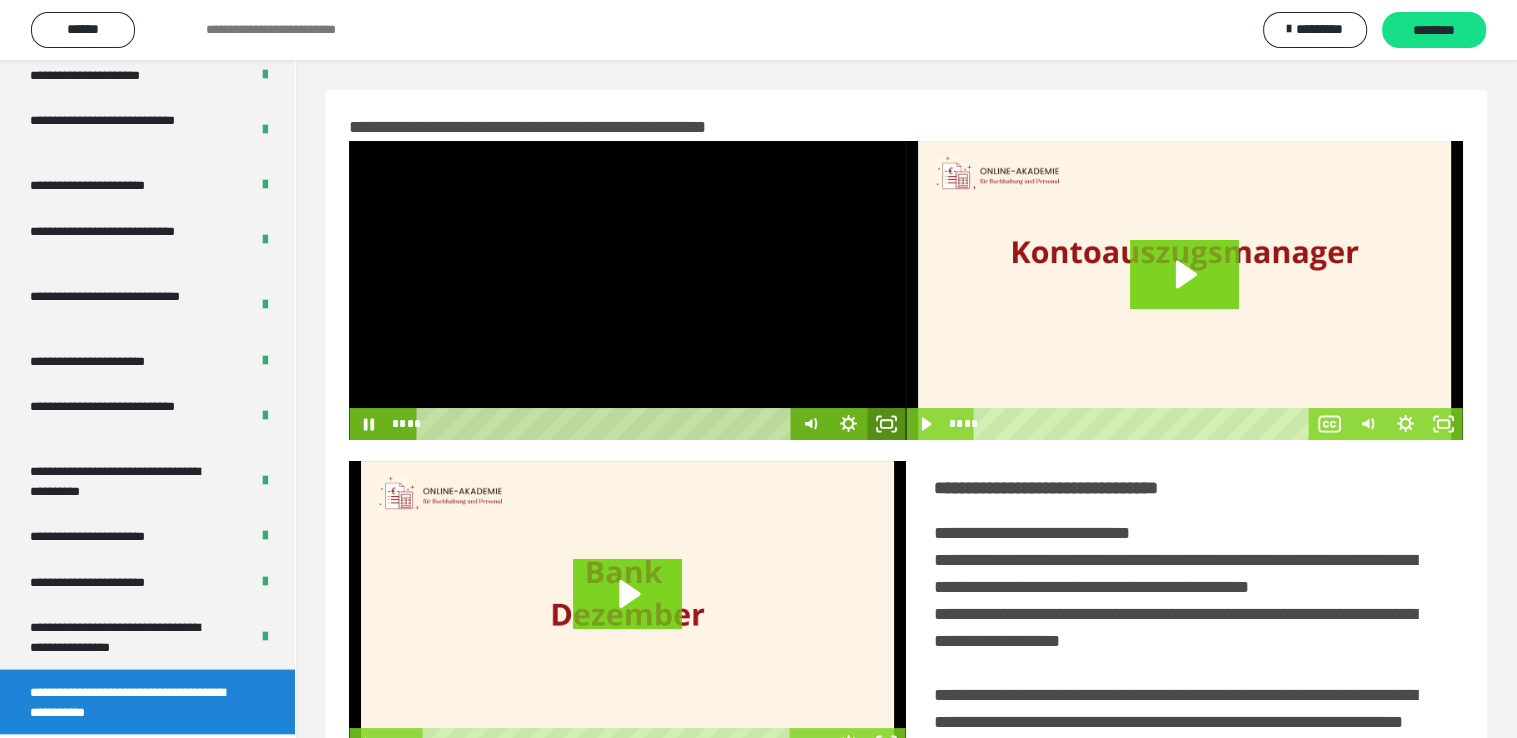 click 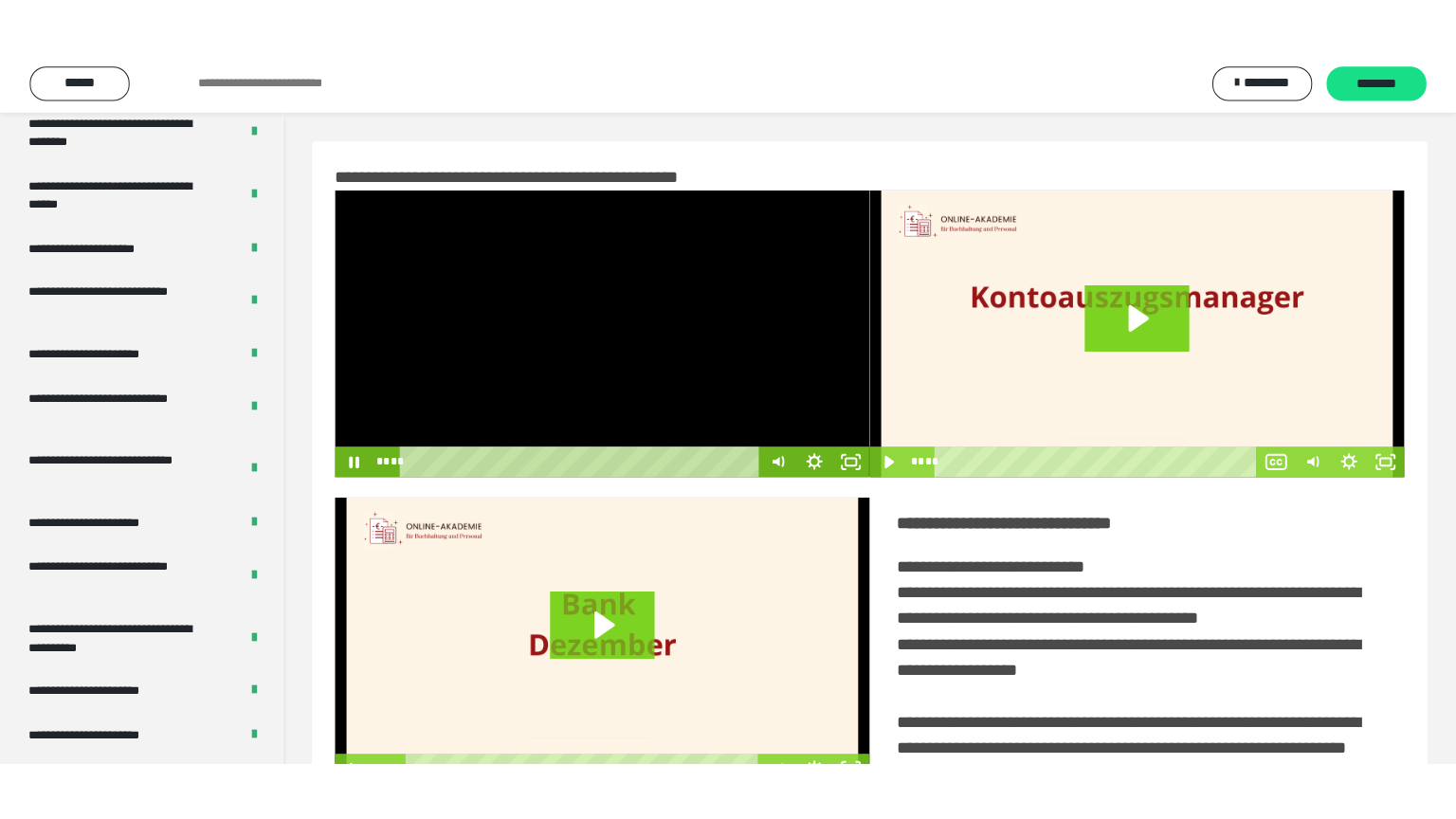 scroll, scrollTop: 3621, scrollLeft: 0, axis: vertical 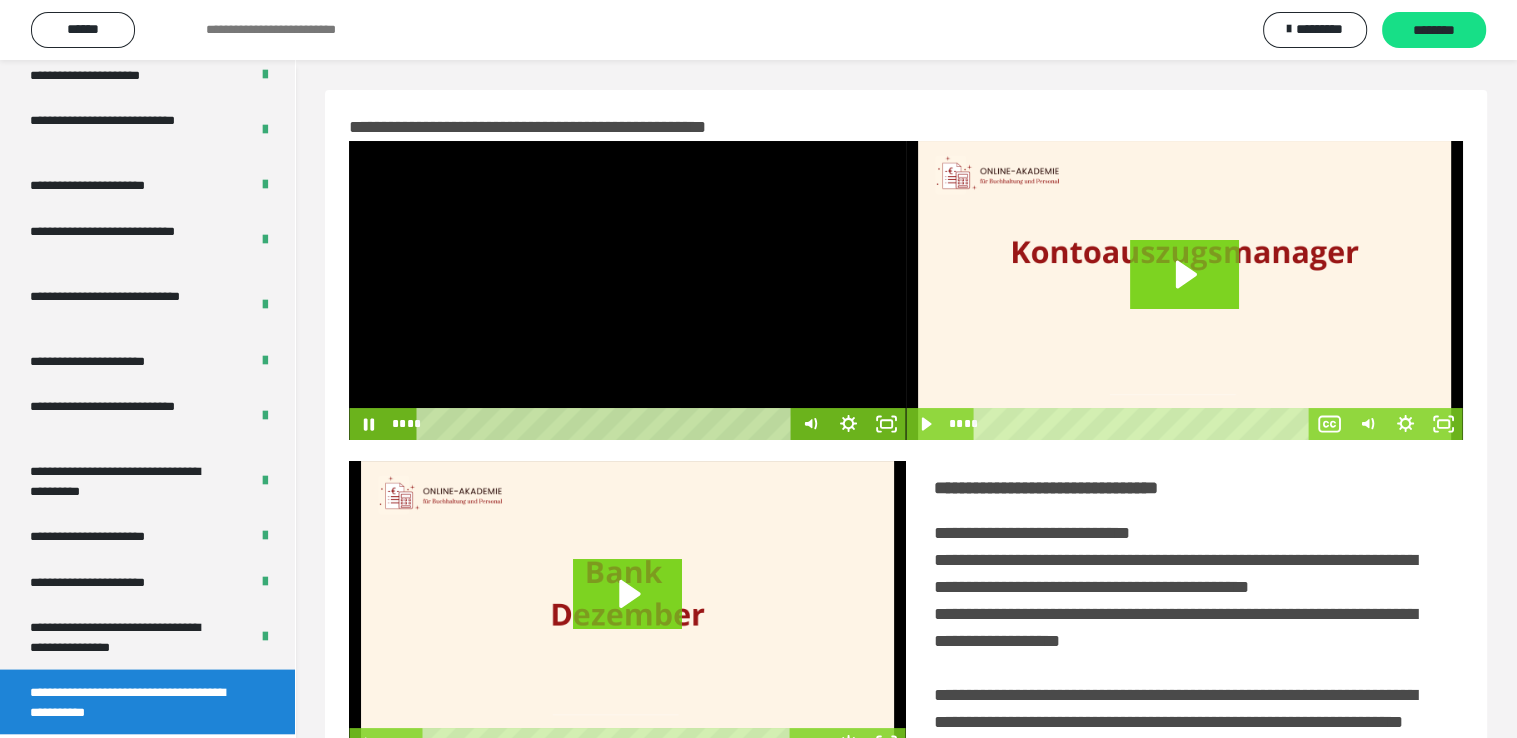 click at bounding box center [627, 290] 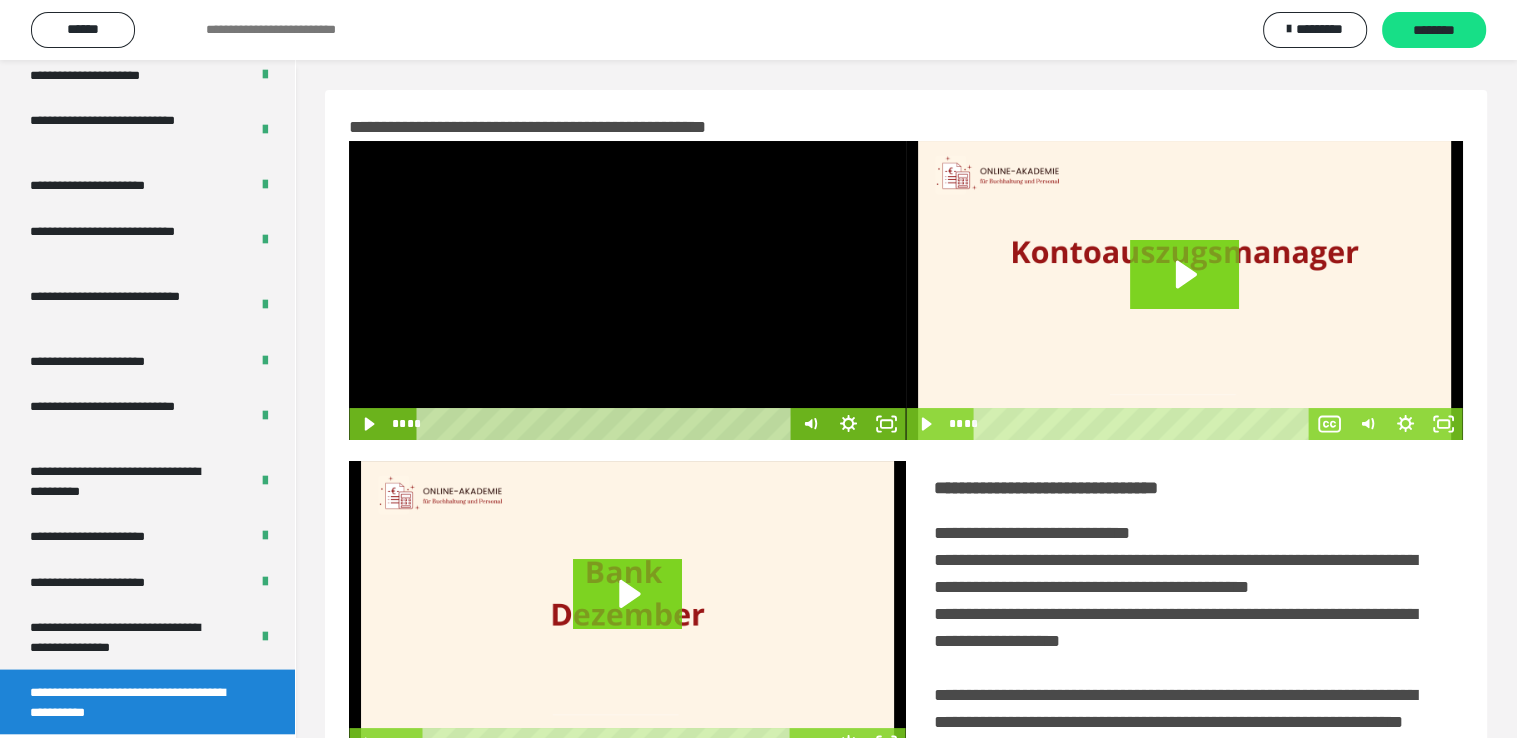 click at bounding box center [627, 290] 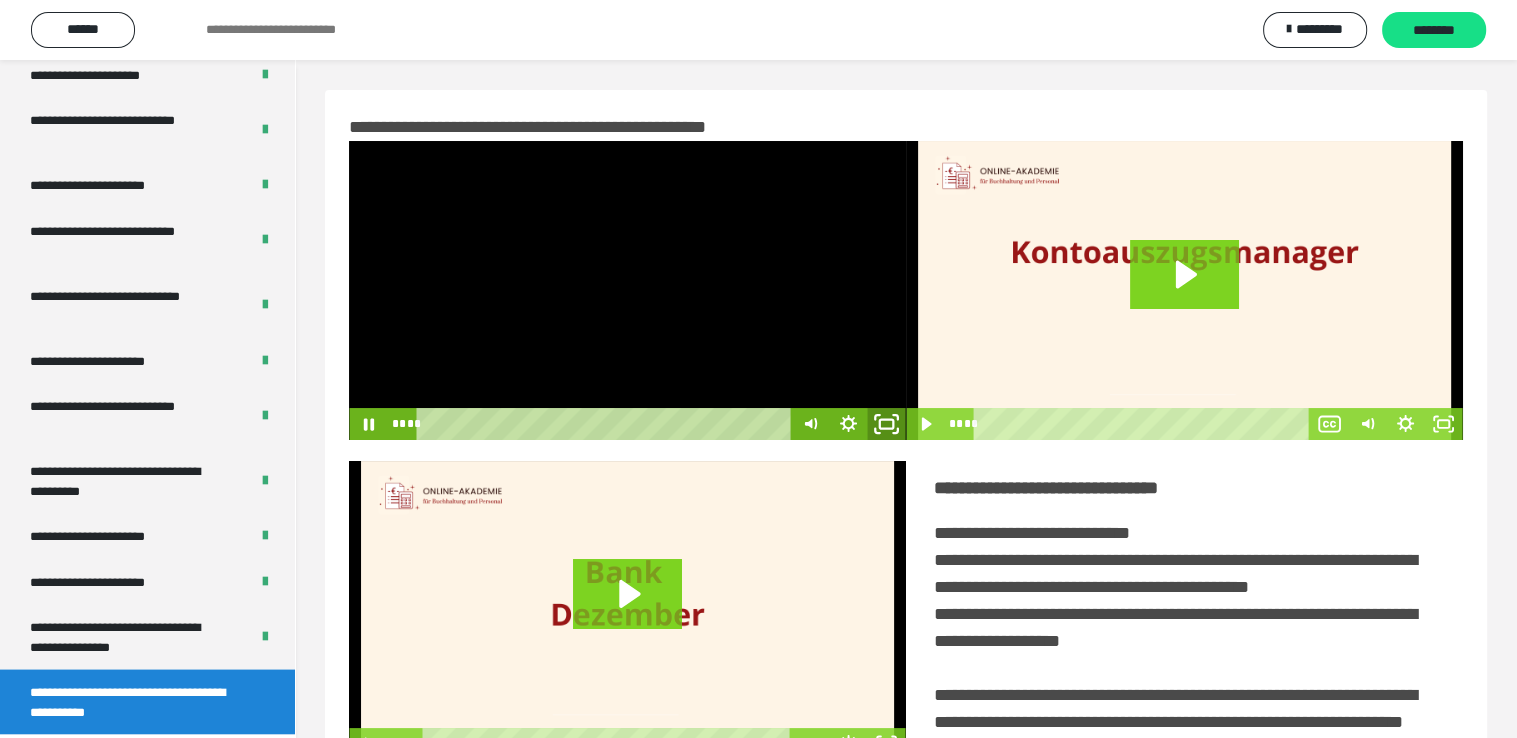 click 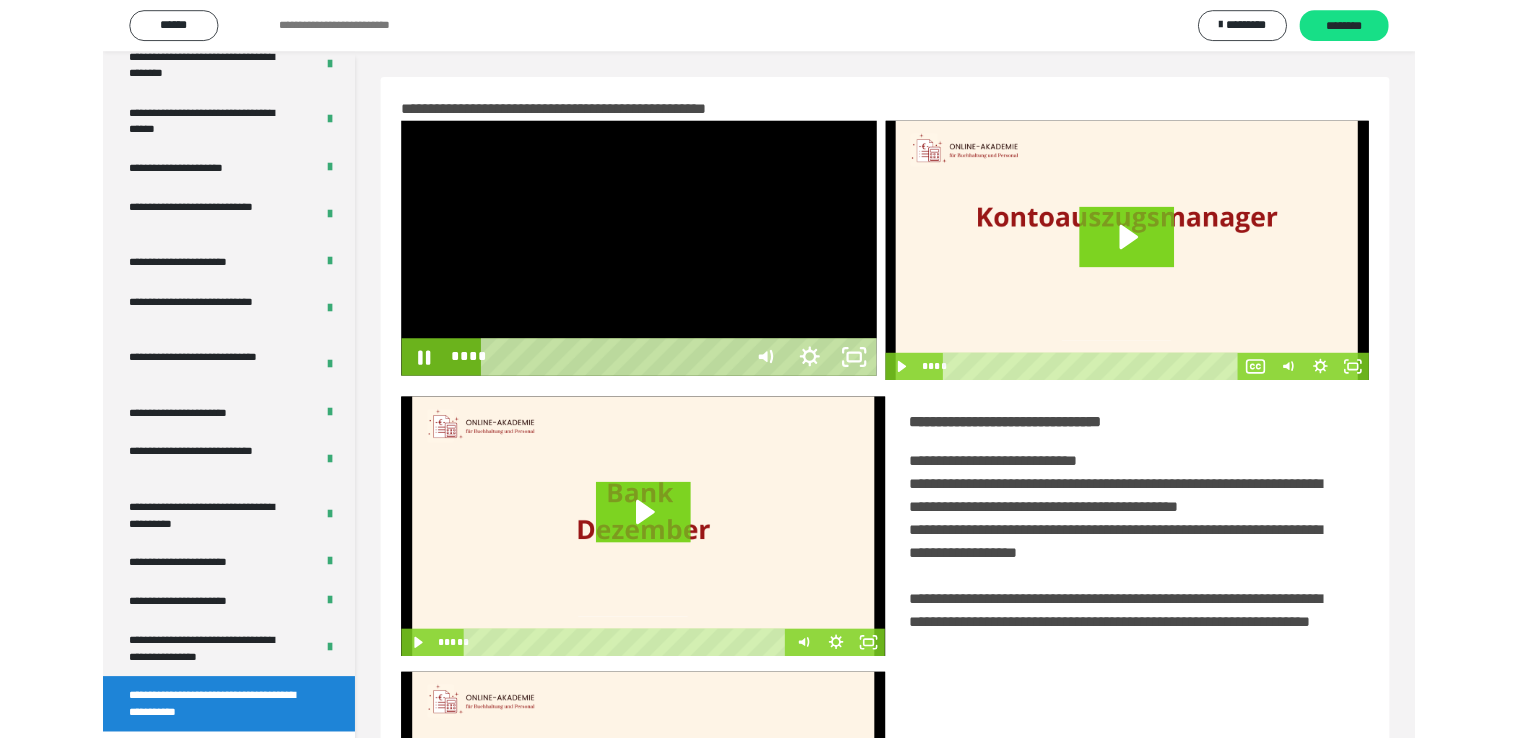 scroll, scrollTop: 3693, scrollLeft: 0, axis: vertical 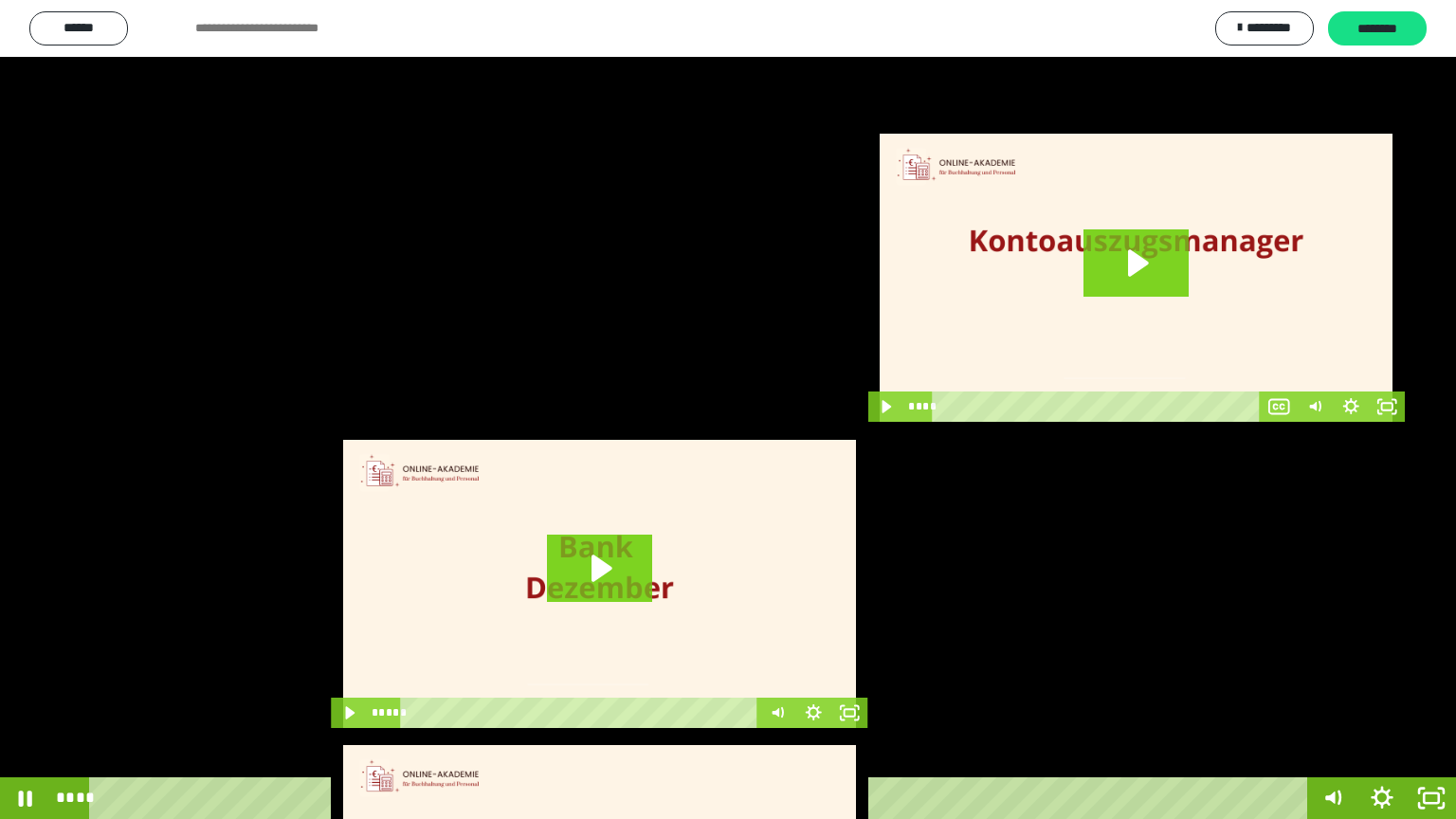 click at bounding box center (728, 410) 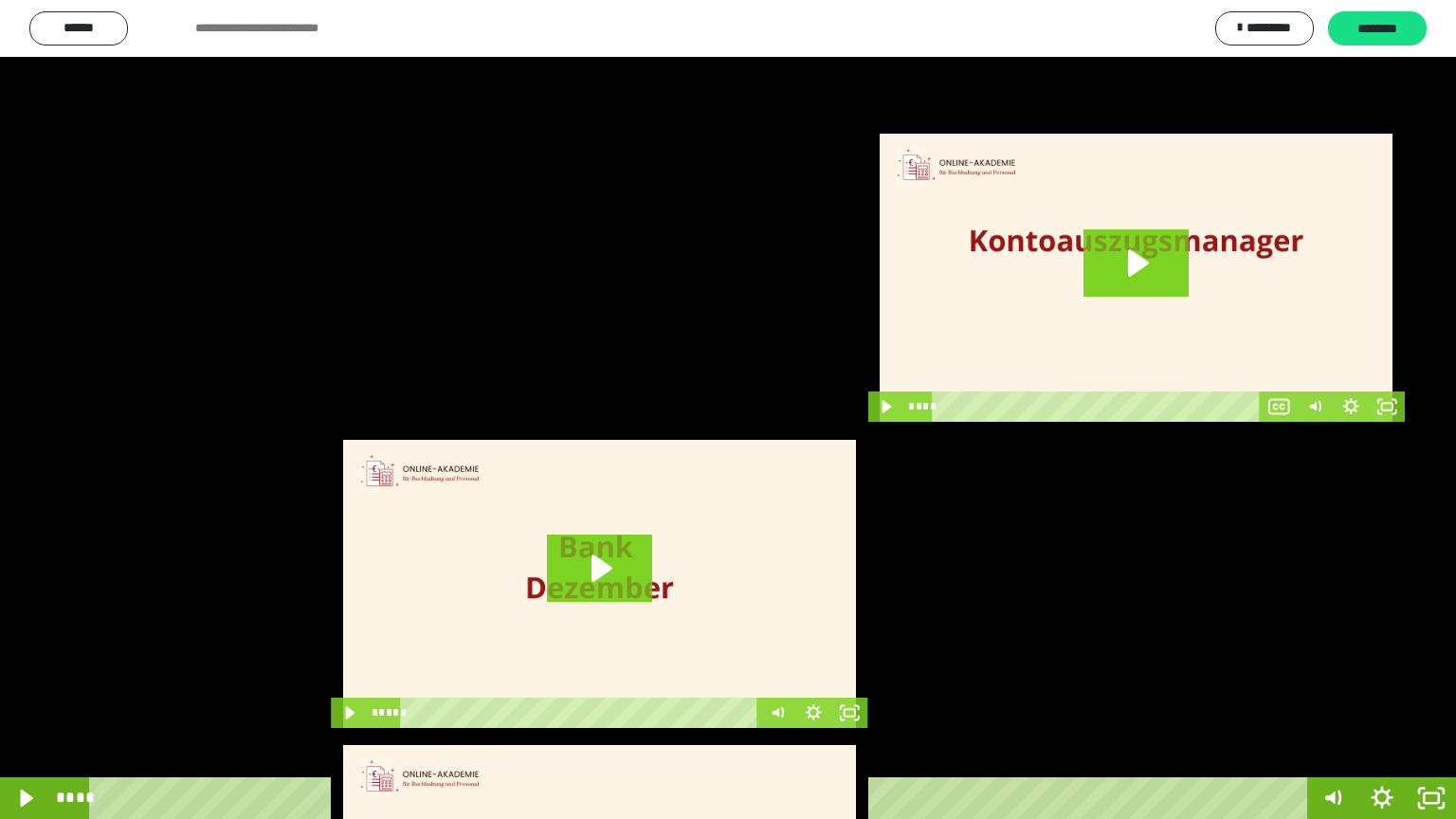 click at bounding box center (728, 410) 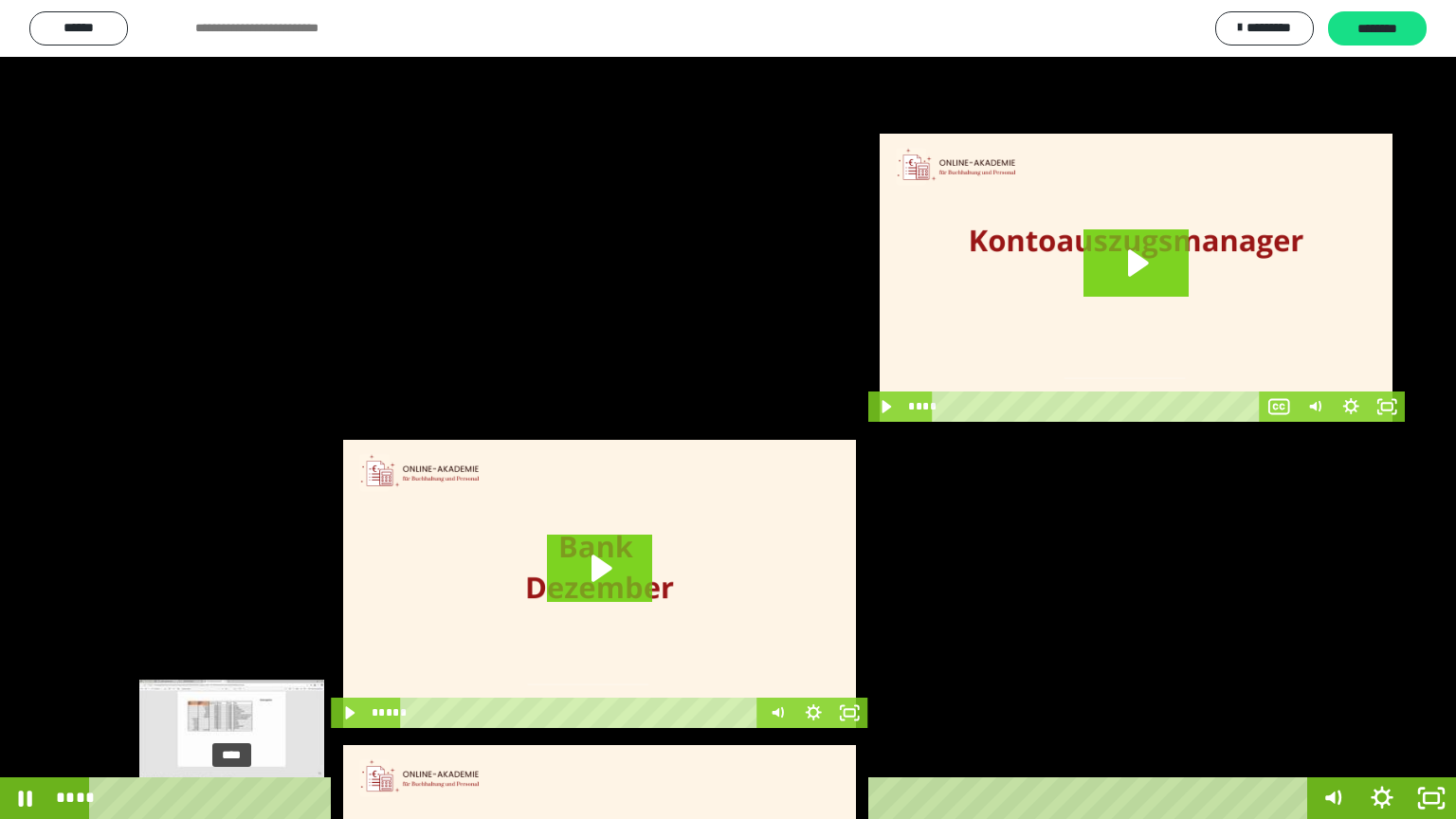 click on "****" at bounding box center (701, 798) 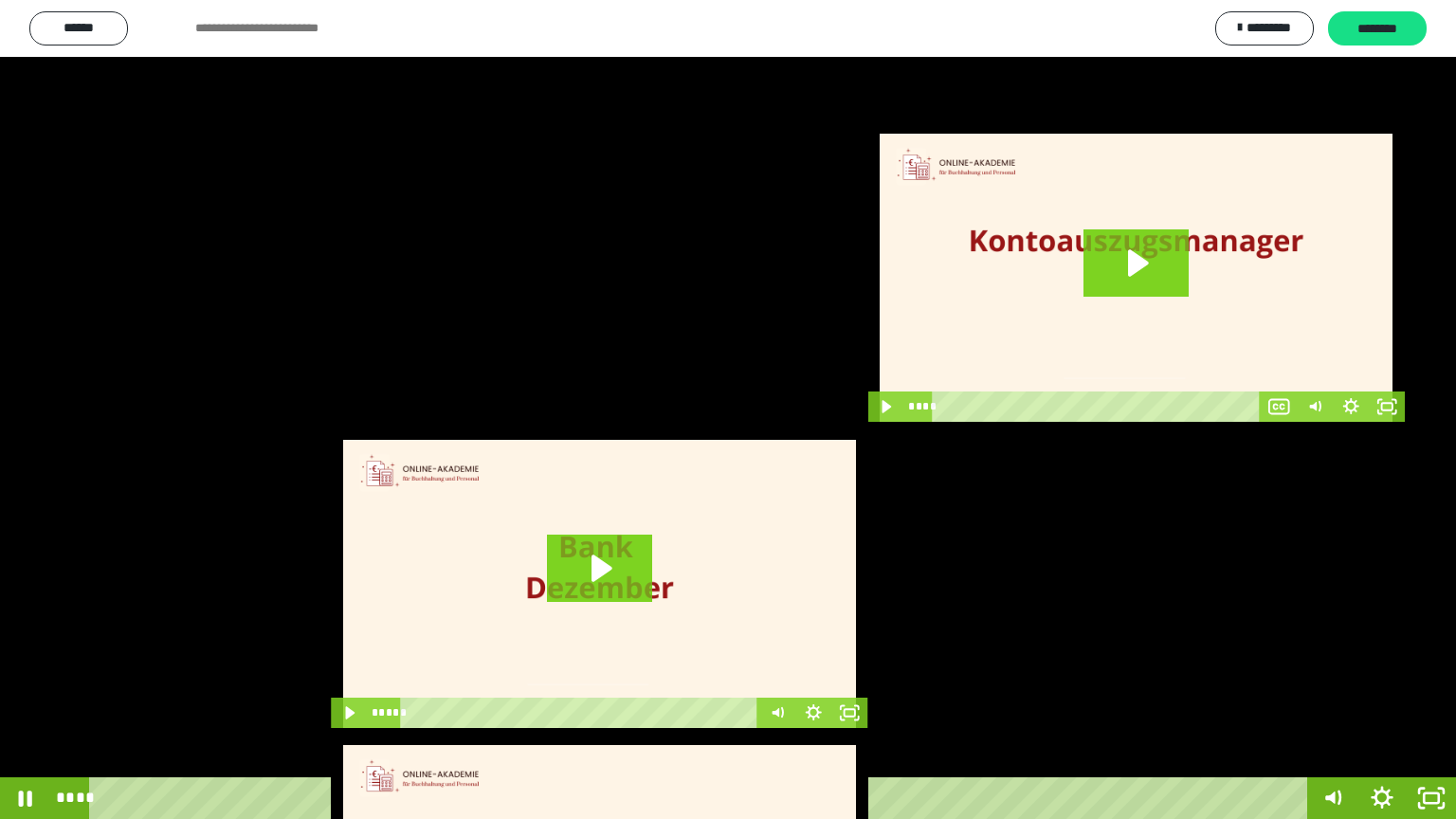 click at bounding box center (728, 410) 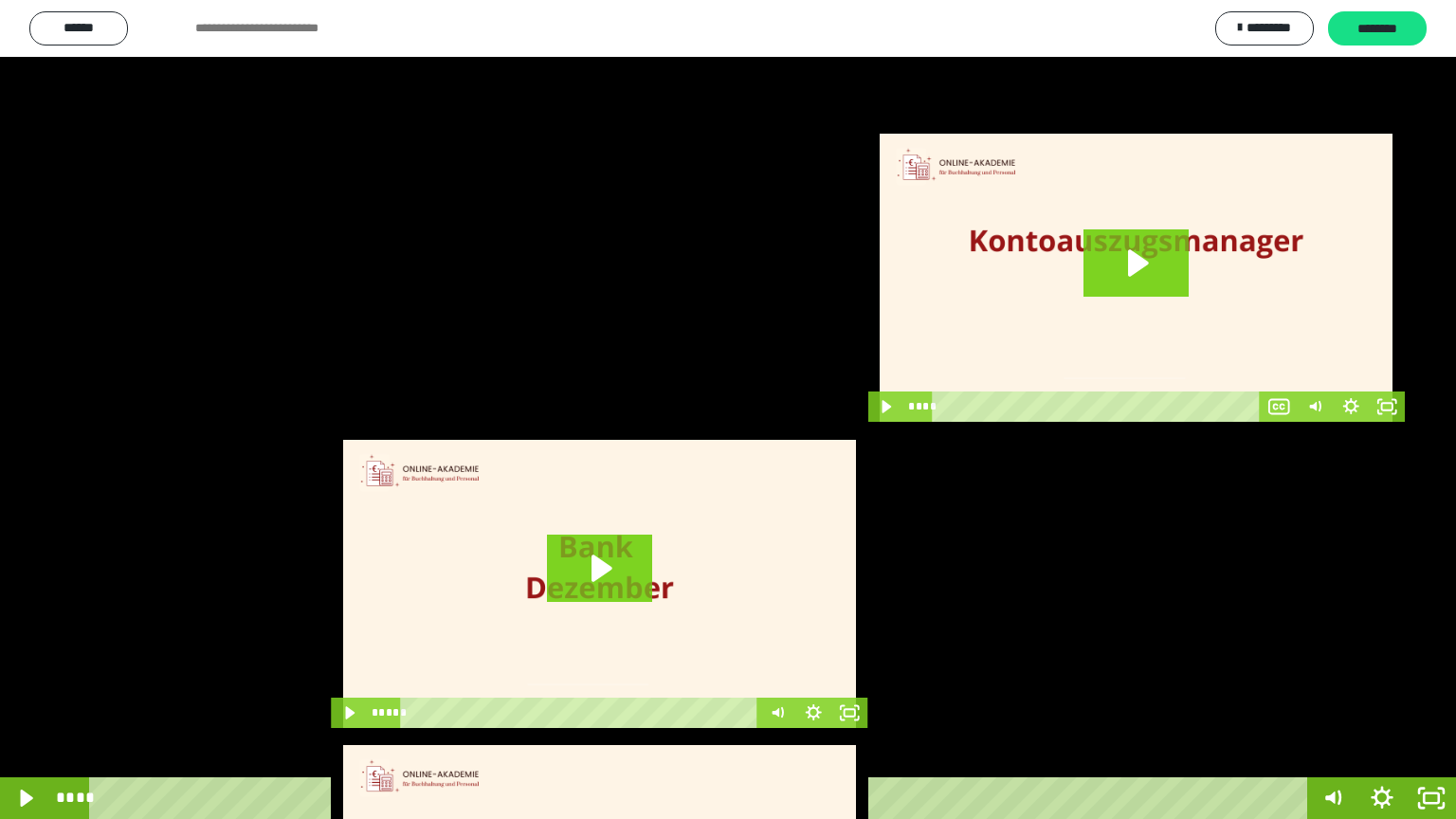 click at bounding box center [728, 410] 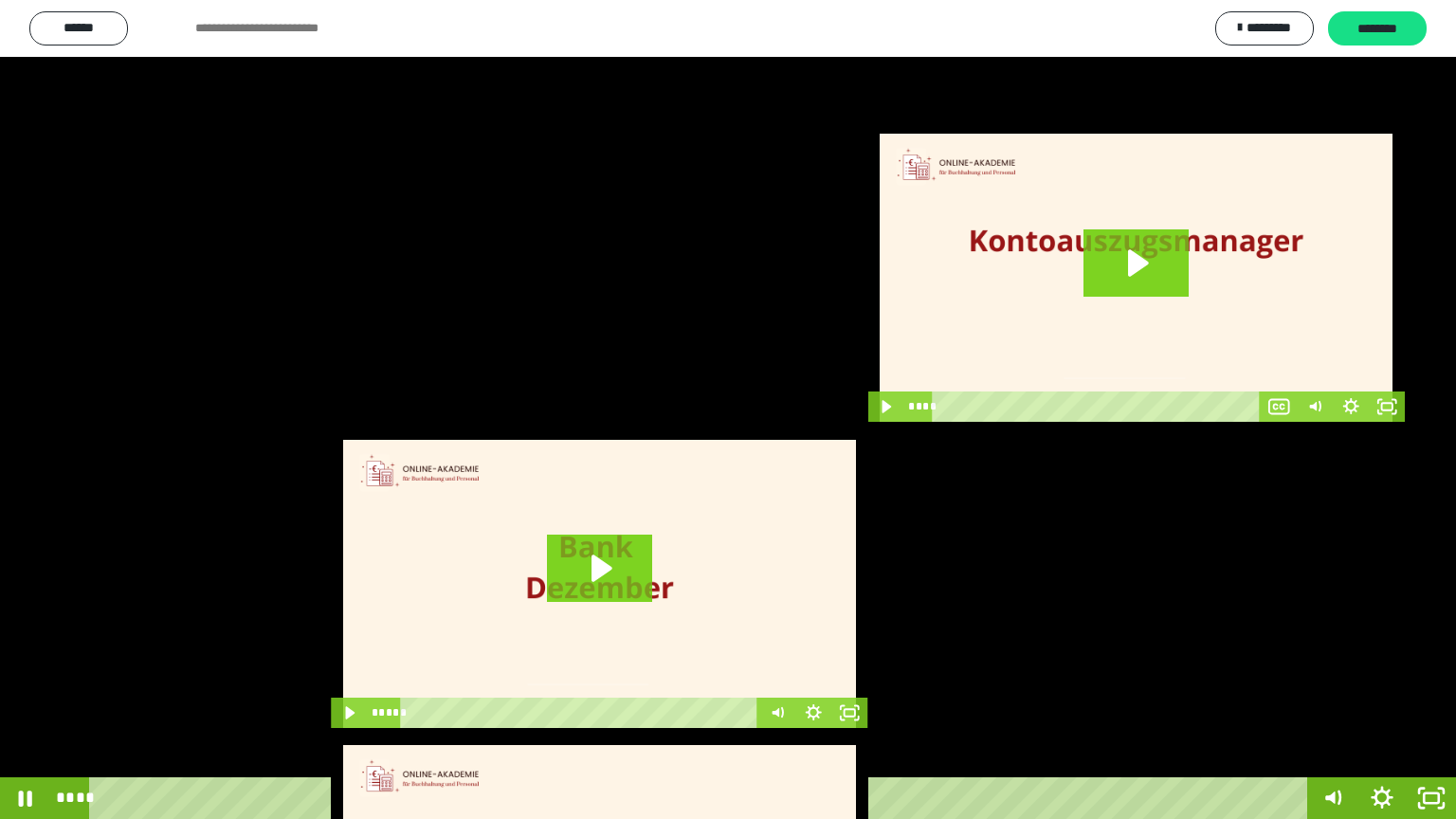 click at bounding box center (728, 410) 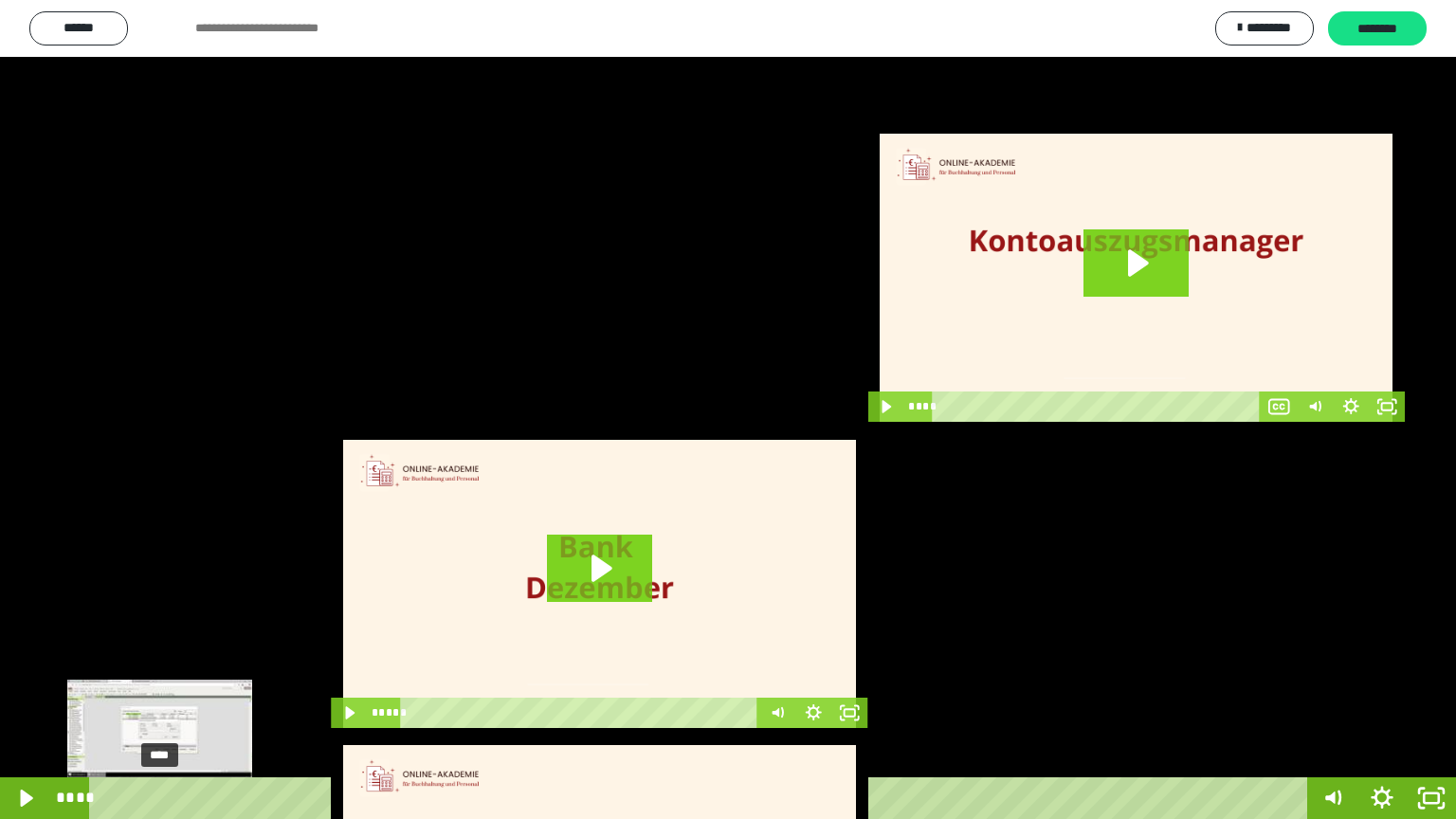 click on "****" at bounding box center (701, 798) 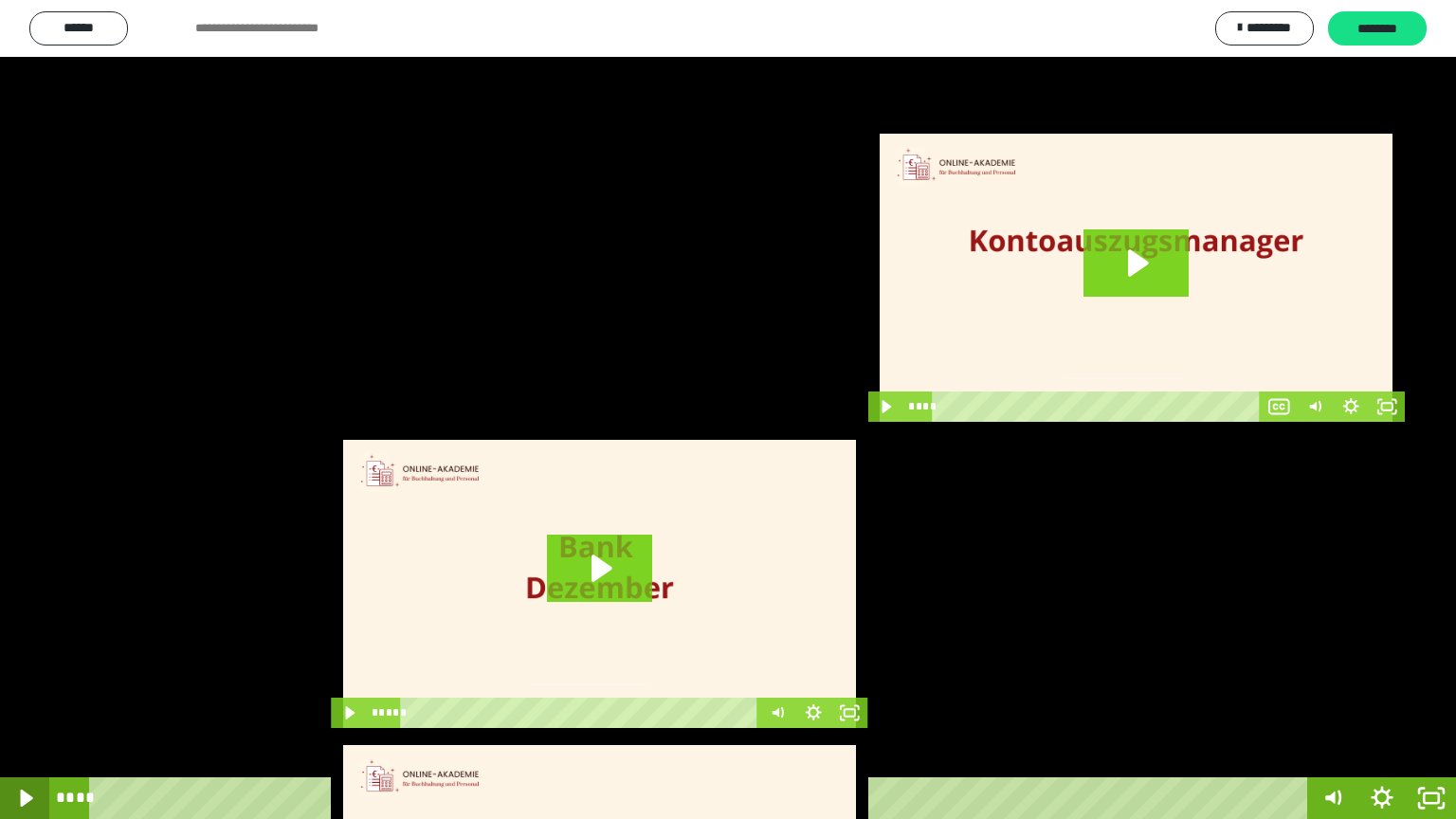 click 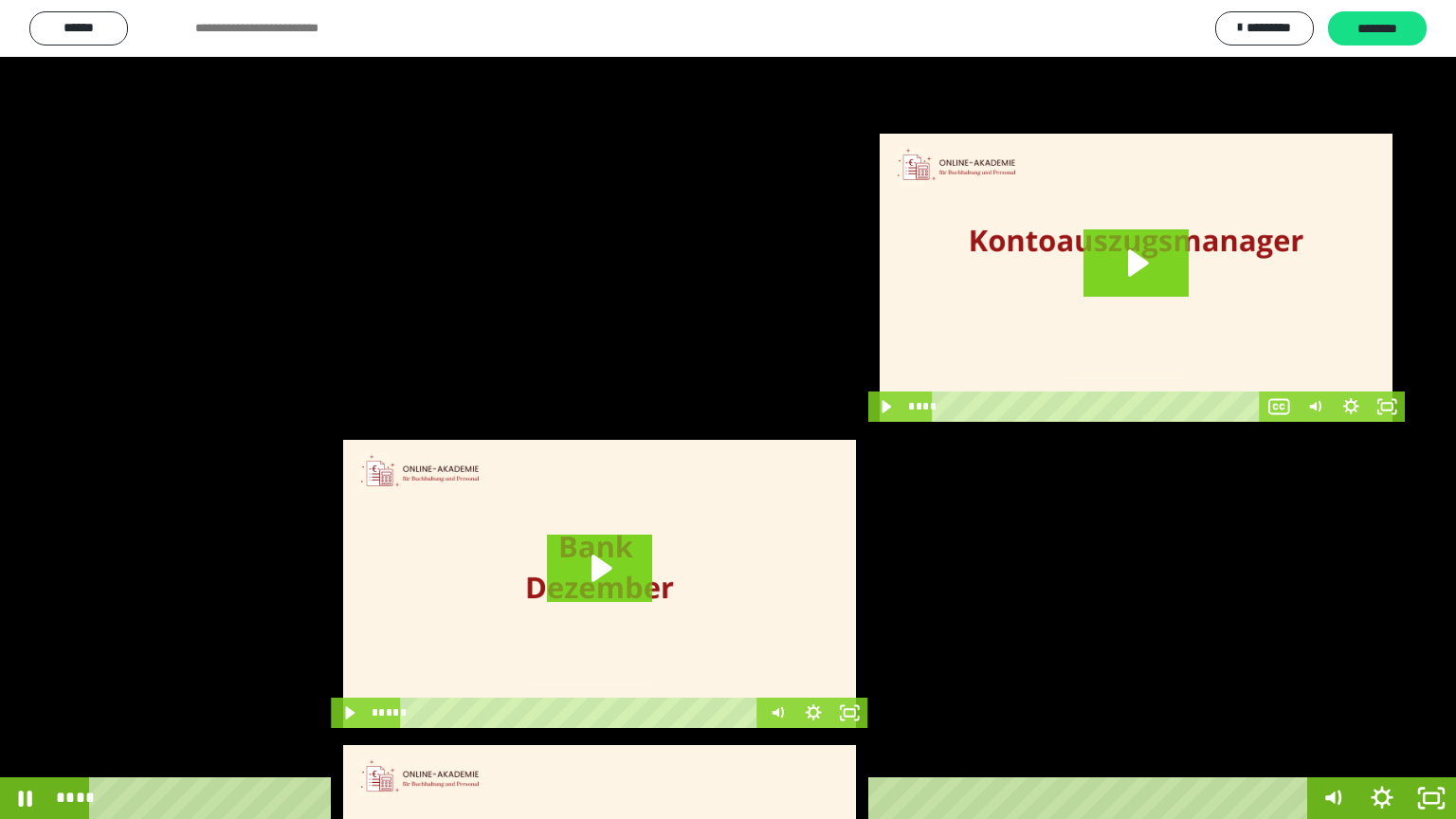click at bounding box center (728, 410) 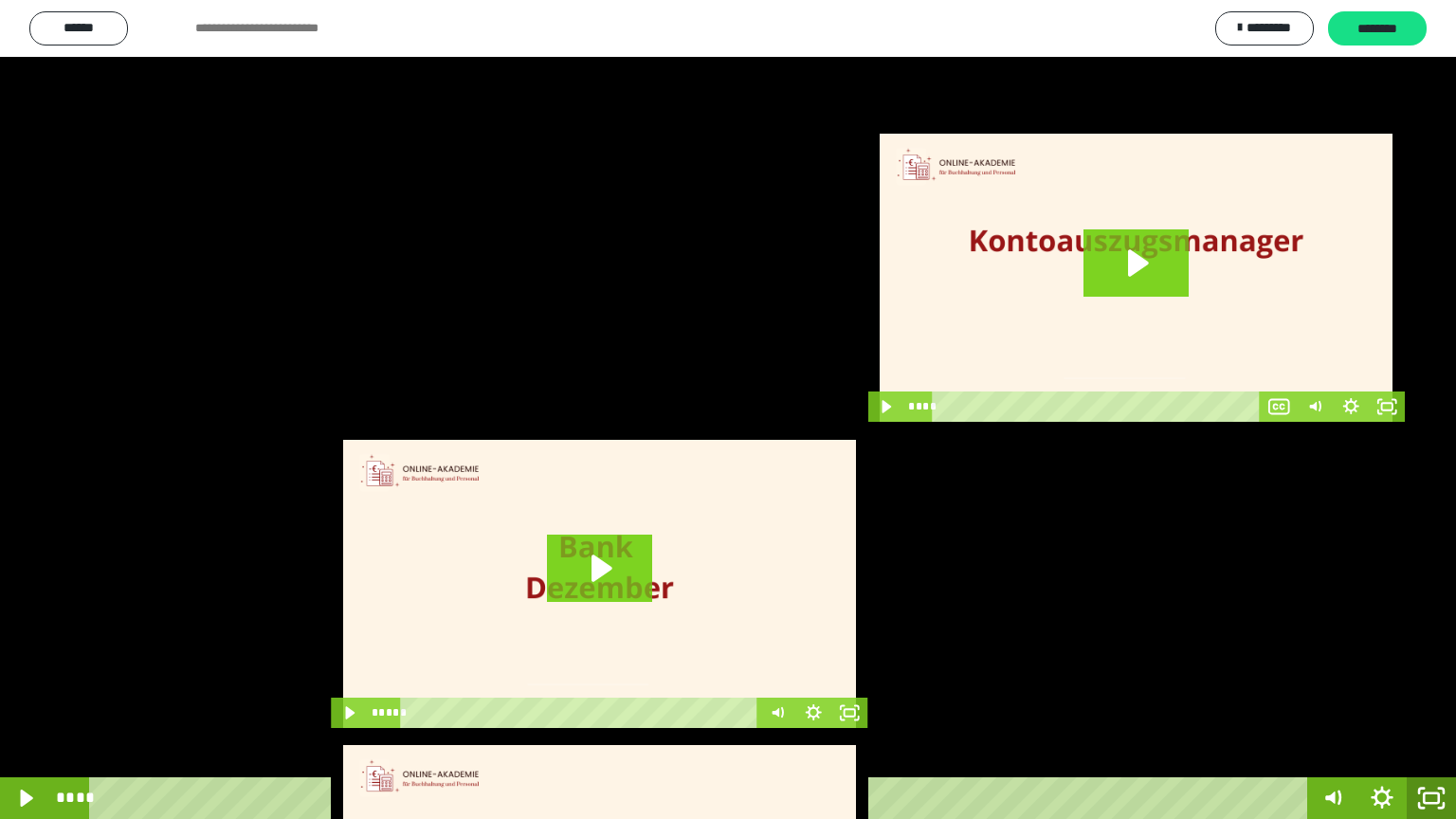click 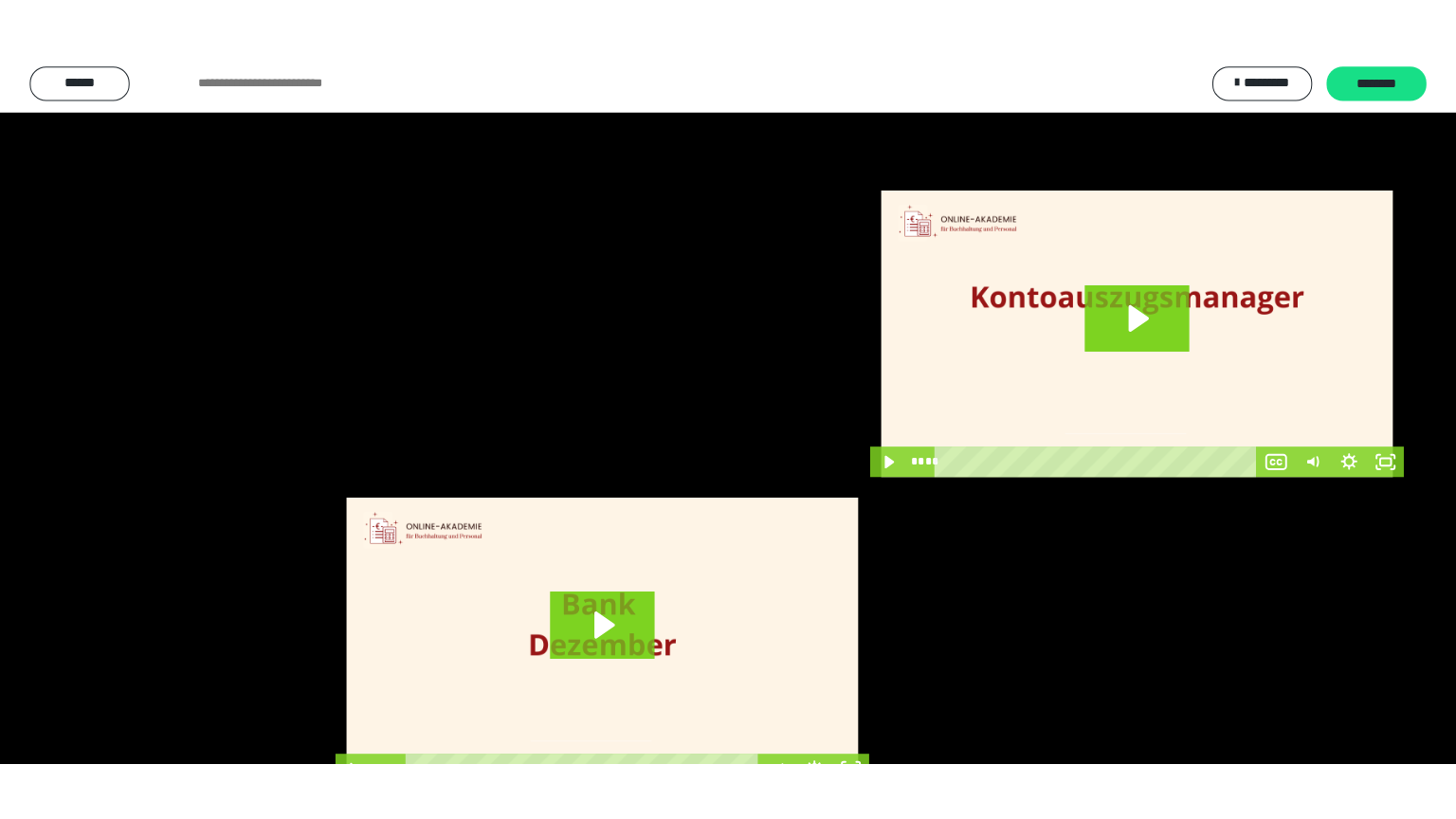 scroll, scrollTop: 3621, scrollLeft: 0, axis: vertical 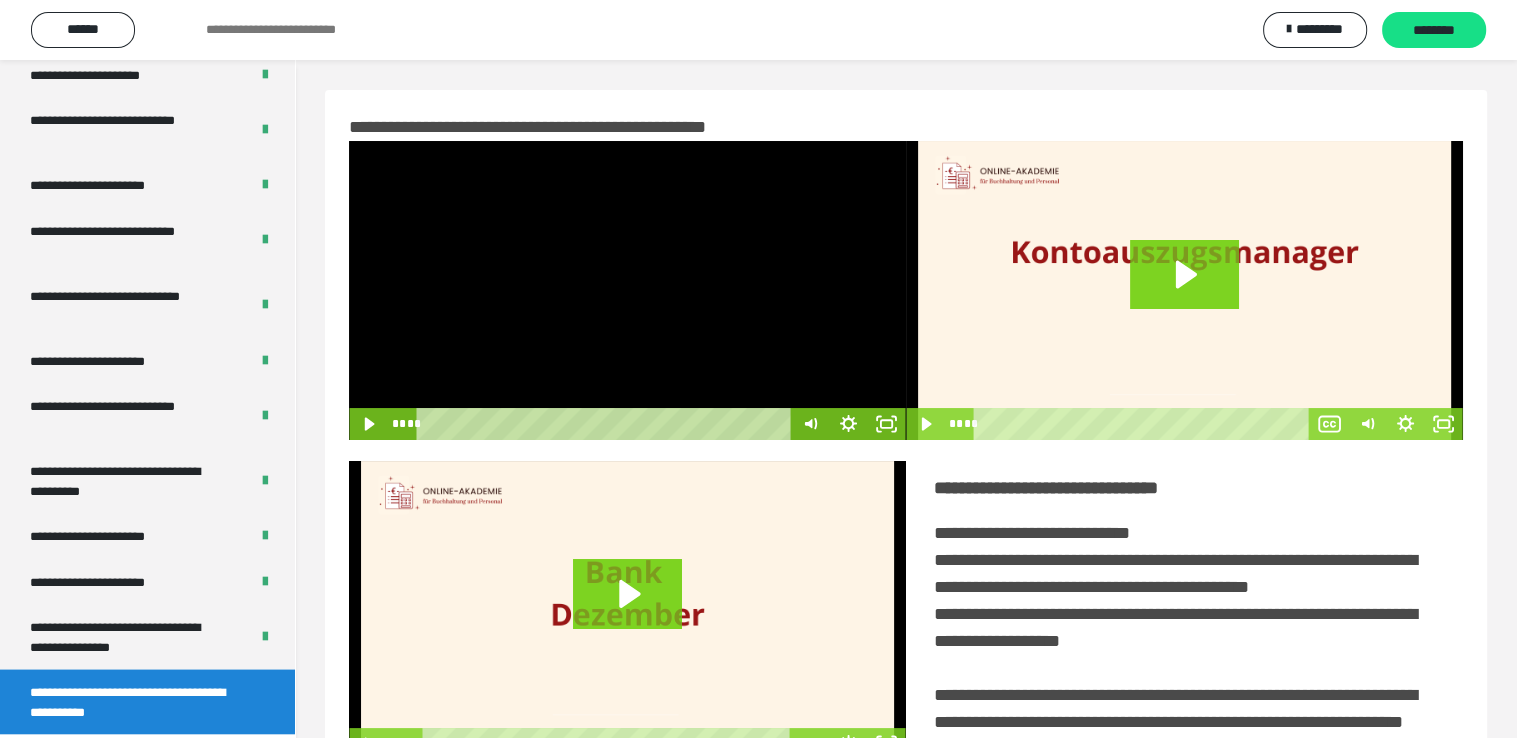 click at bounding box center (627, 290) 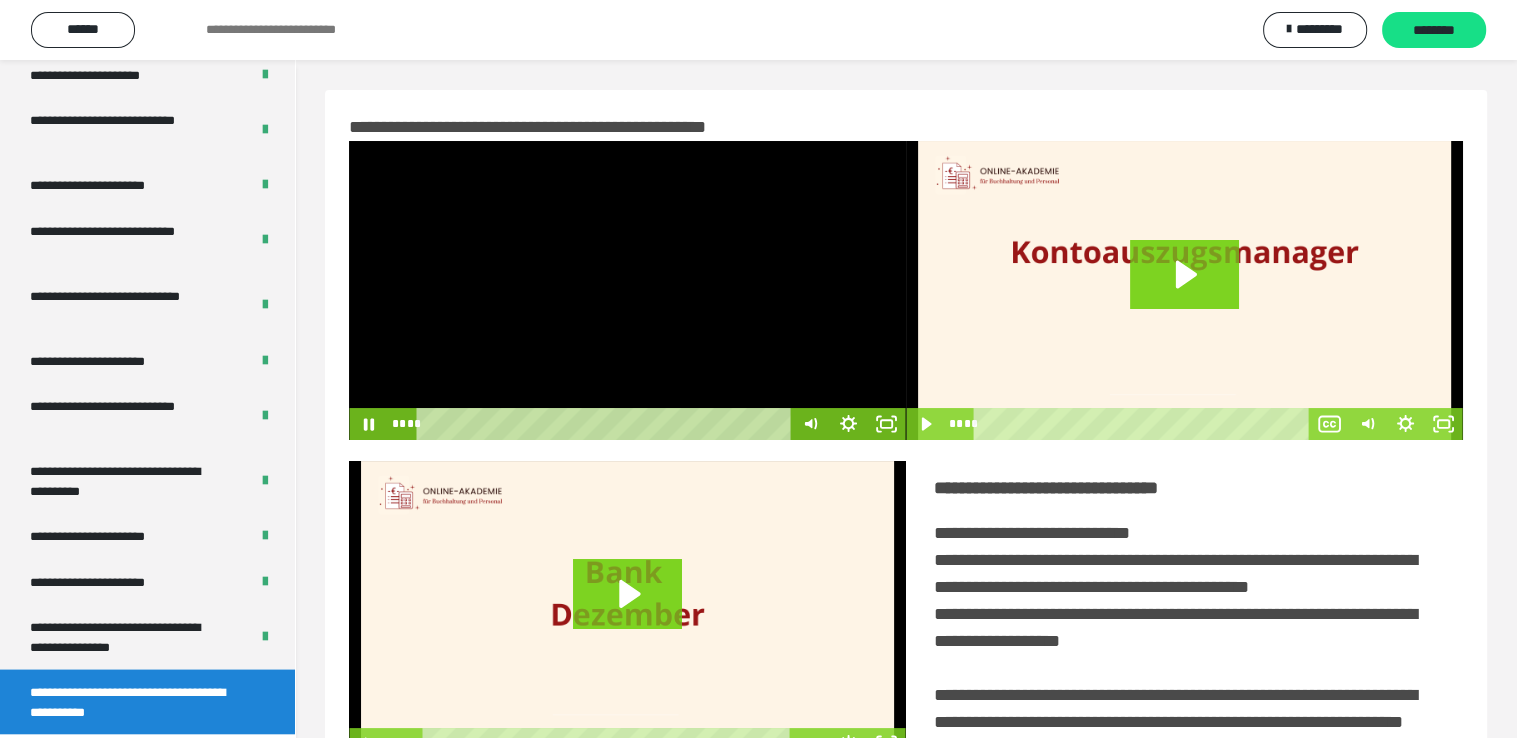 click at bounding box center (627, 290) 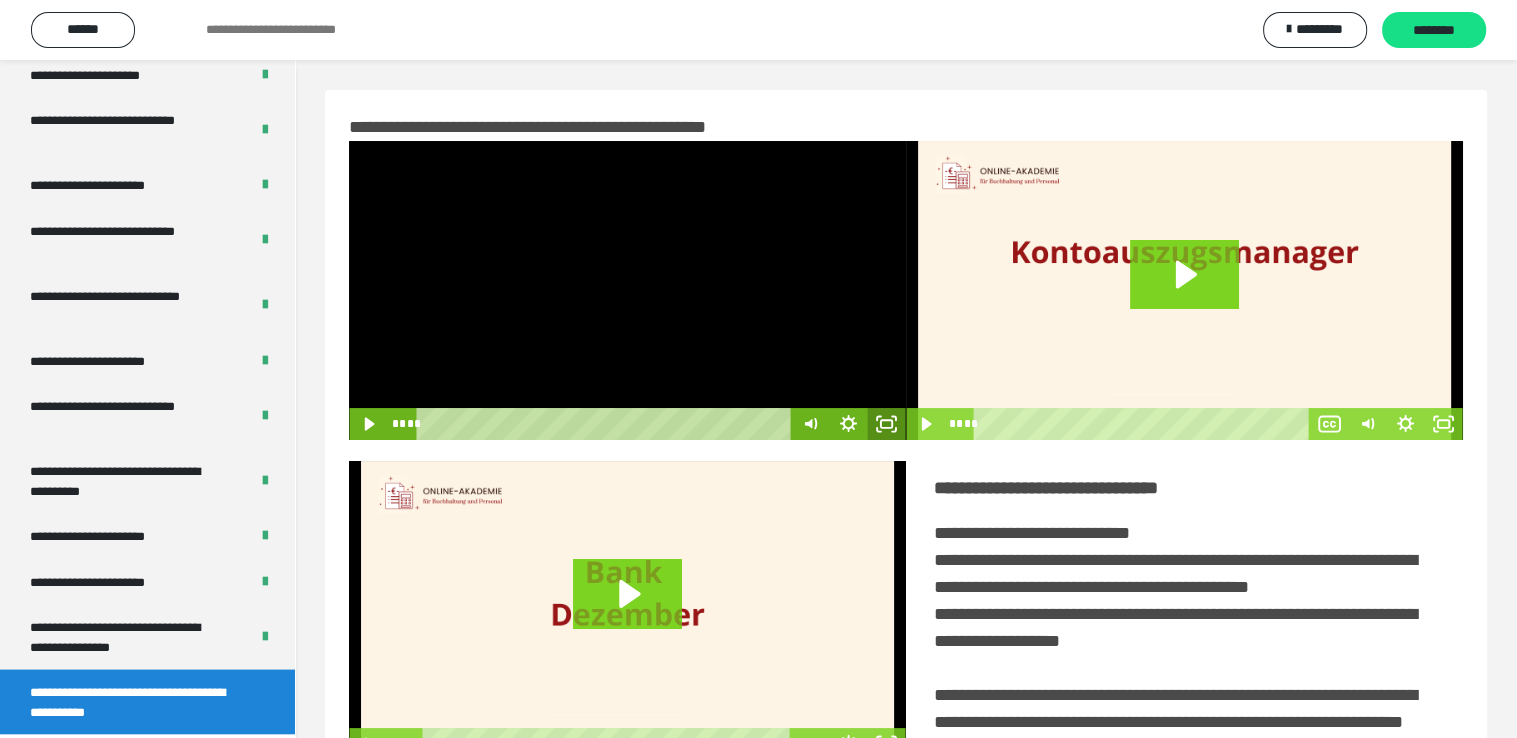 click 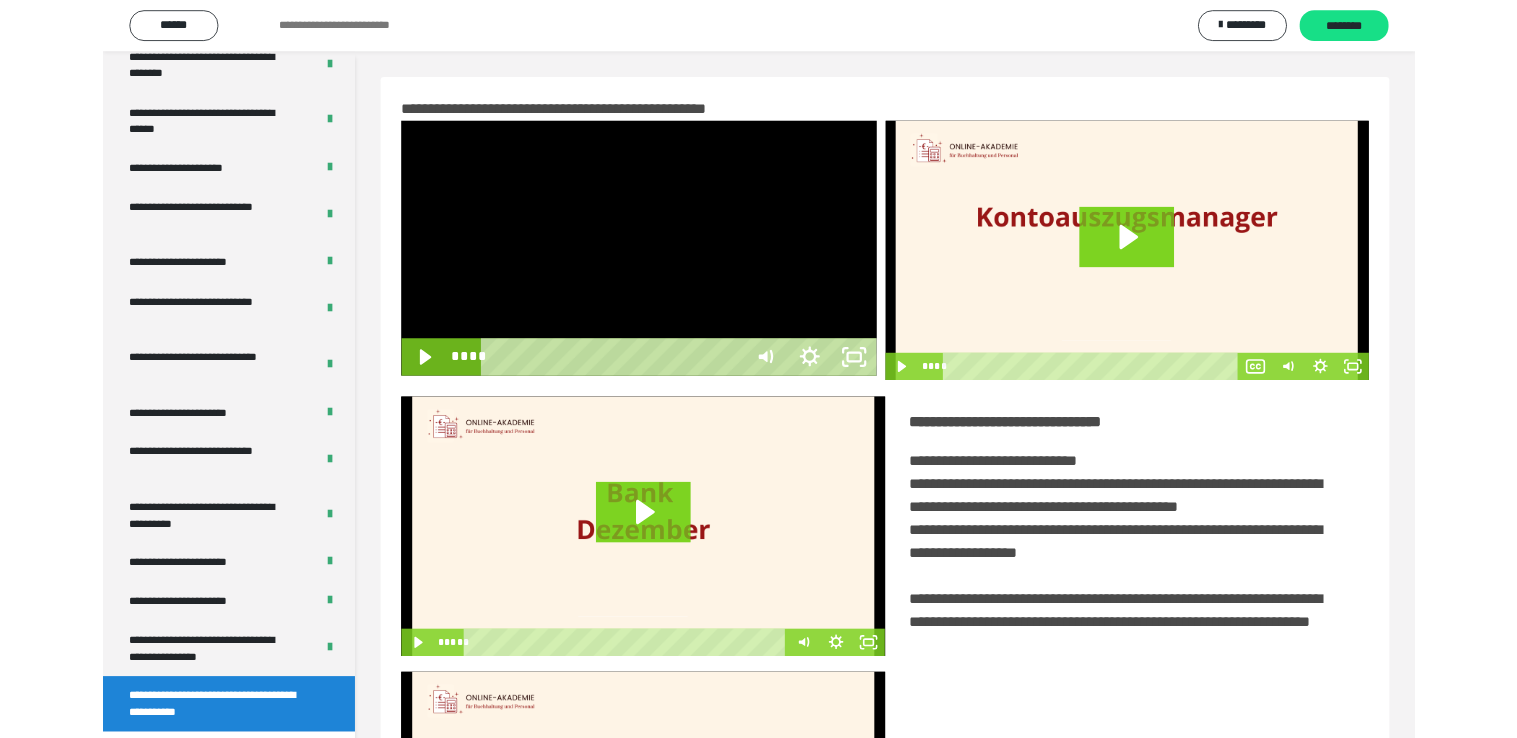 scroll, scrollTop: 3693, scrollLeft: 0, axis: vertical 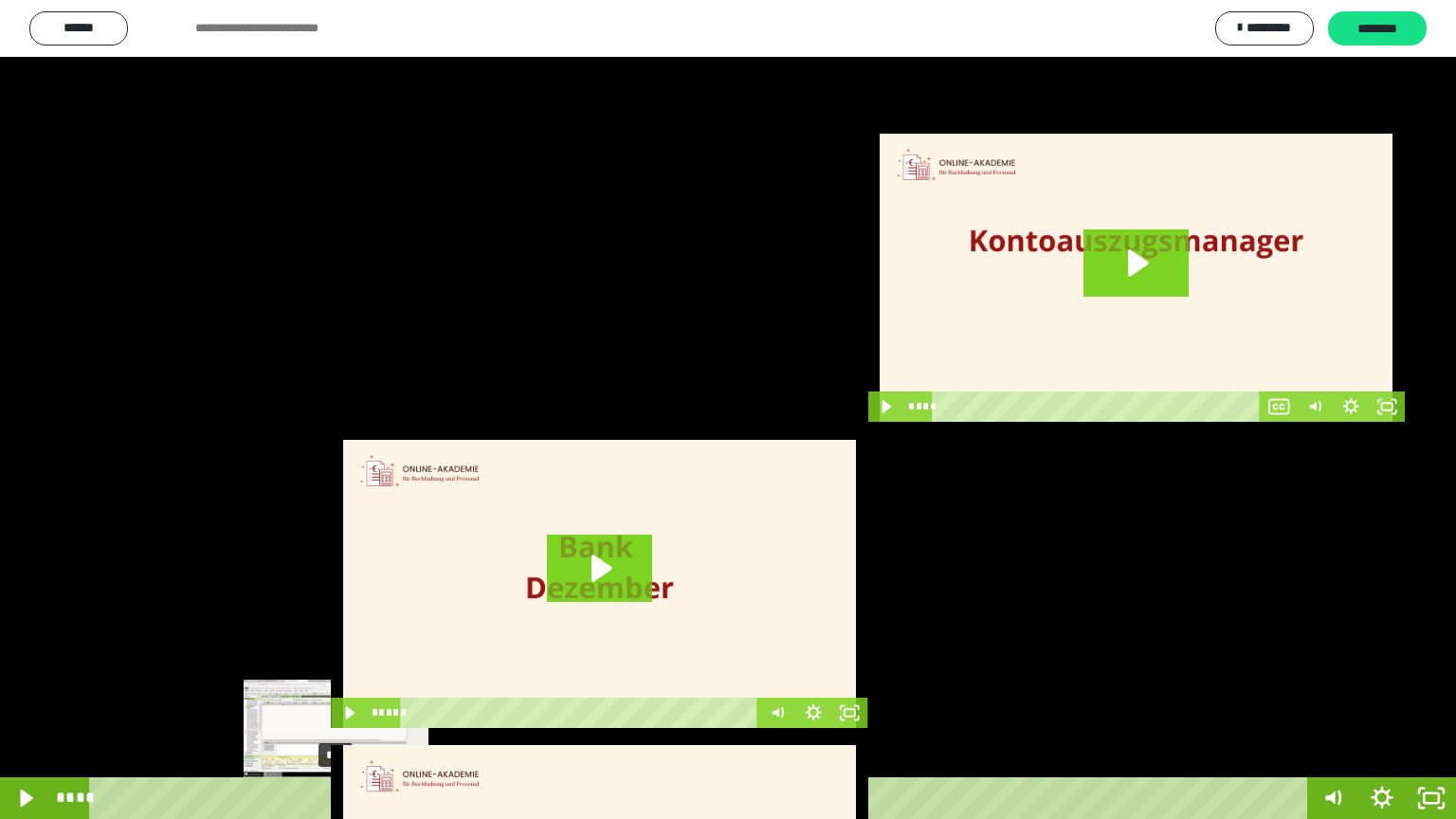 click on "****" at bounding box center [701, 798] 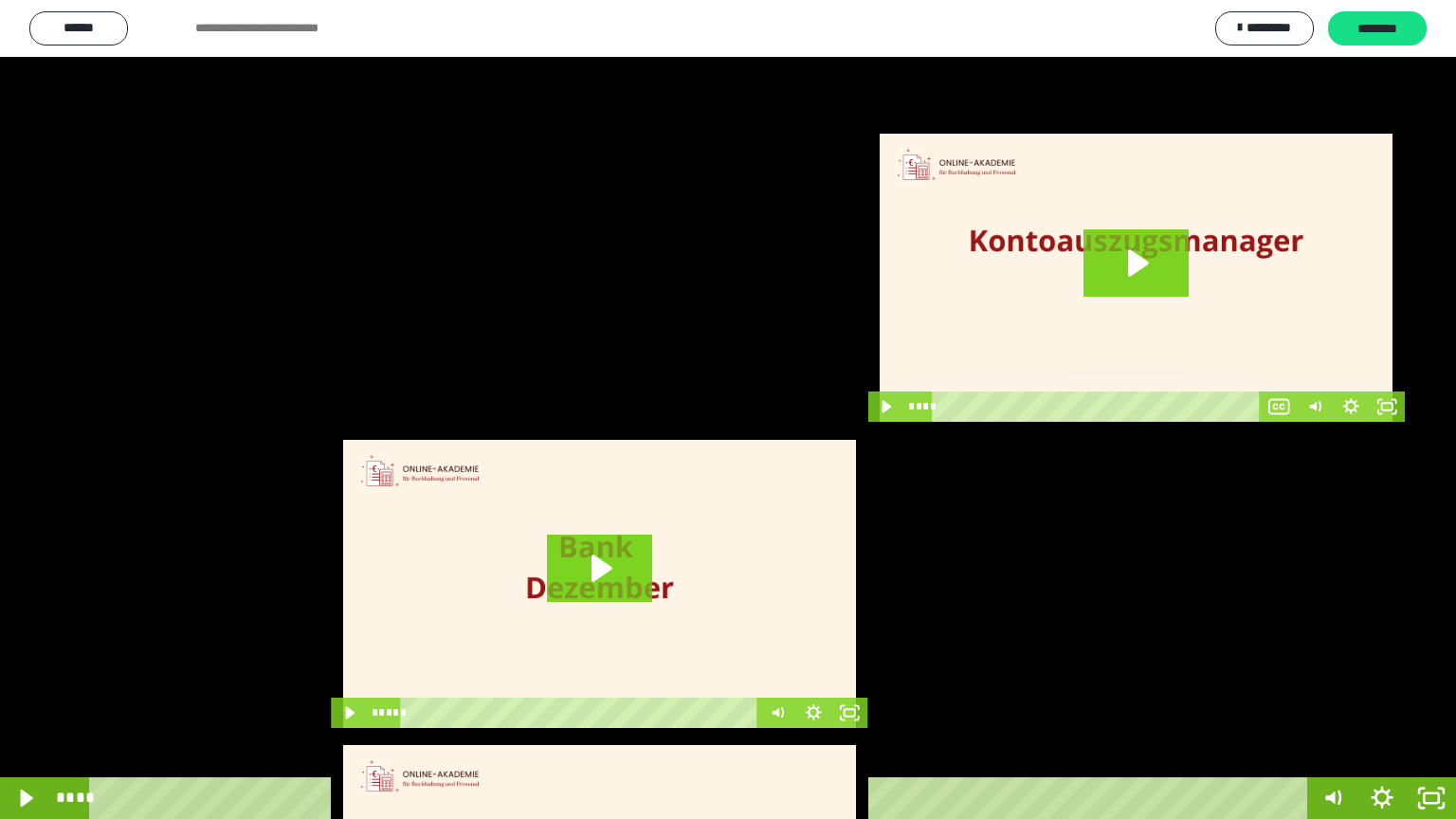click at bounding box center [728, 410] 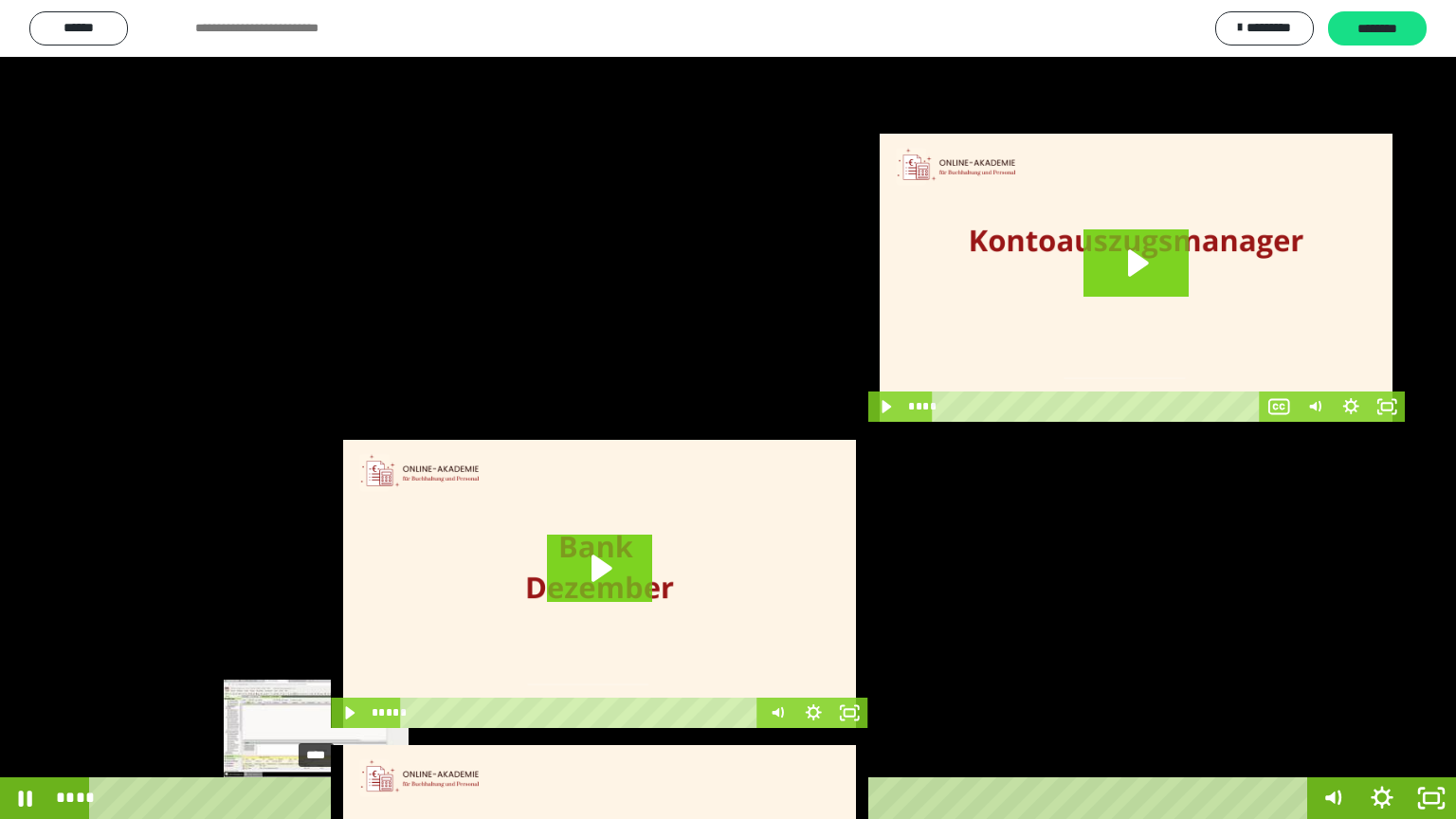 click on "****" at bounding box center (701, 798) 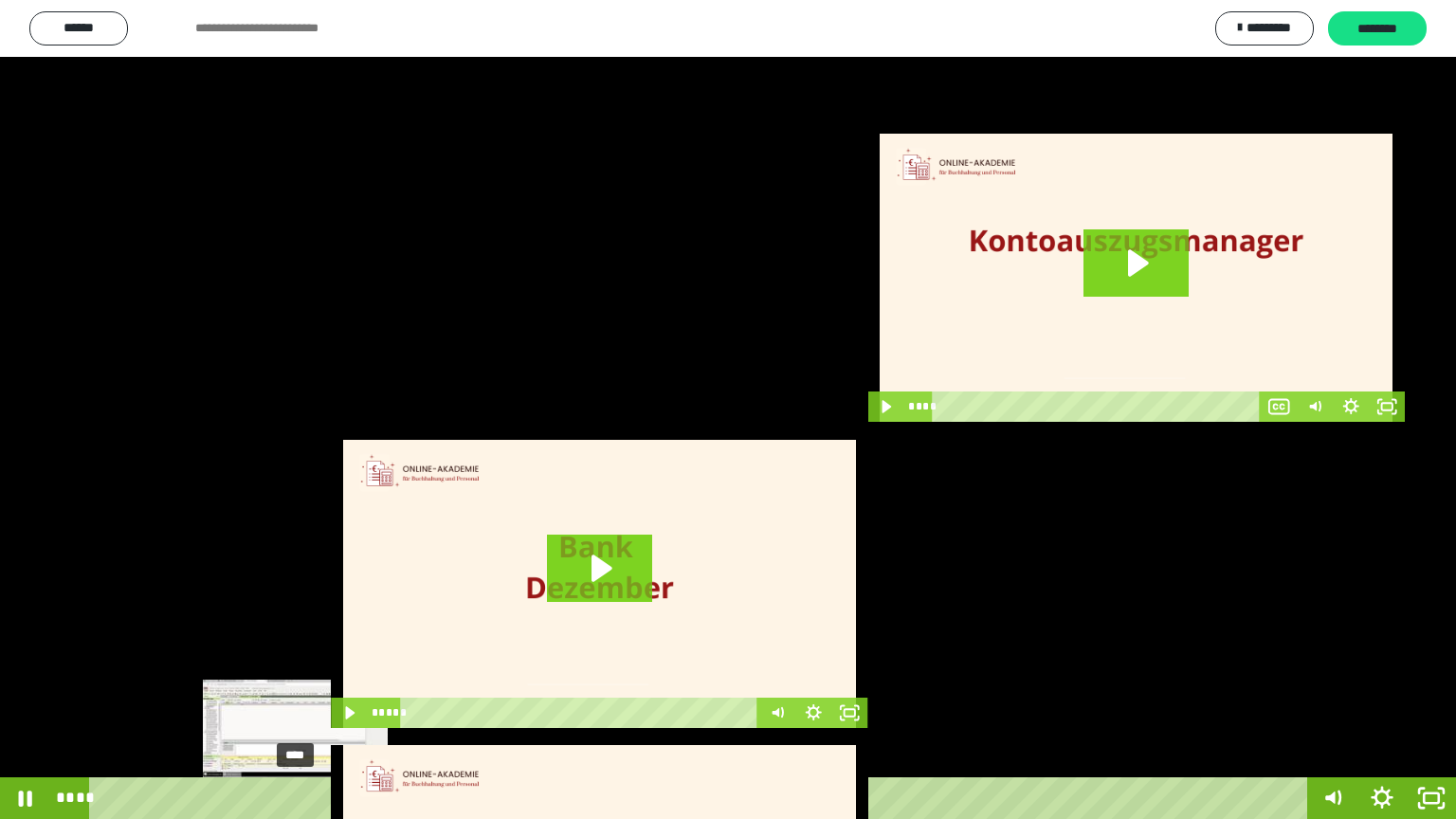 click on "****" at bounding box center (701, 798) 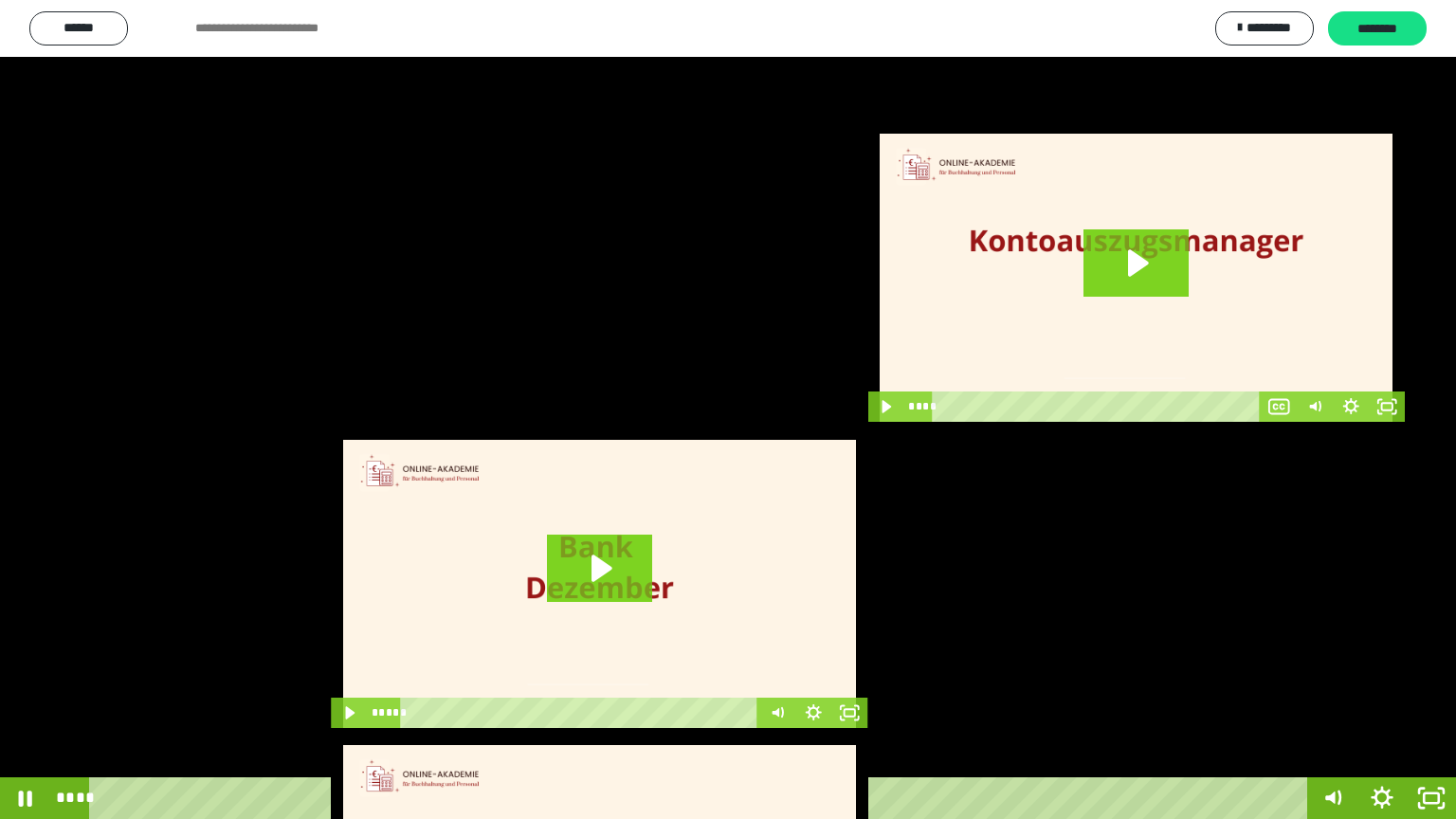 click at bounding box center [728, 410] 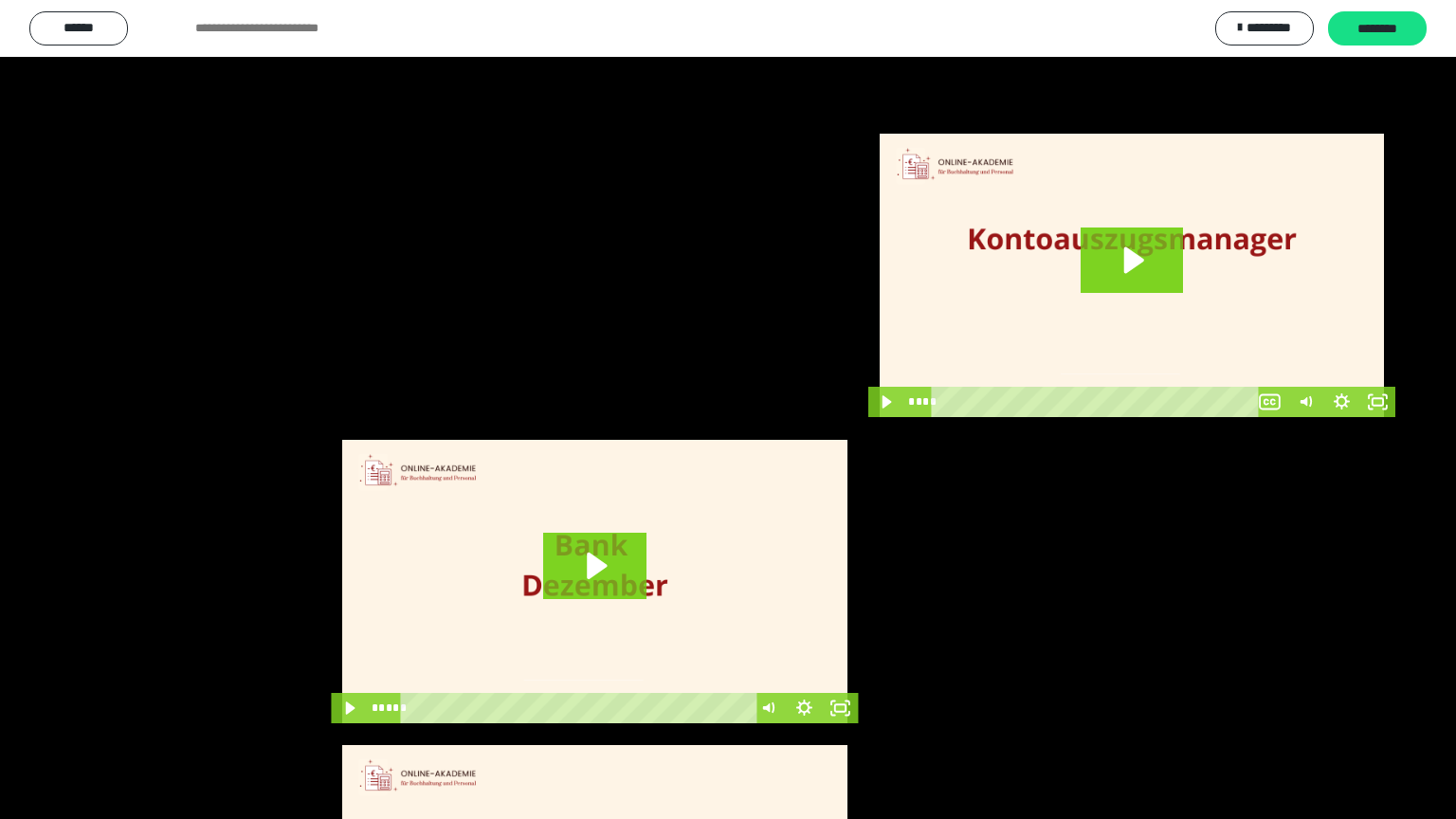 scroll, scrollTop: 3621, scrollLeft: 0, axis: vertical 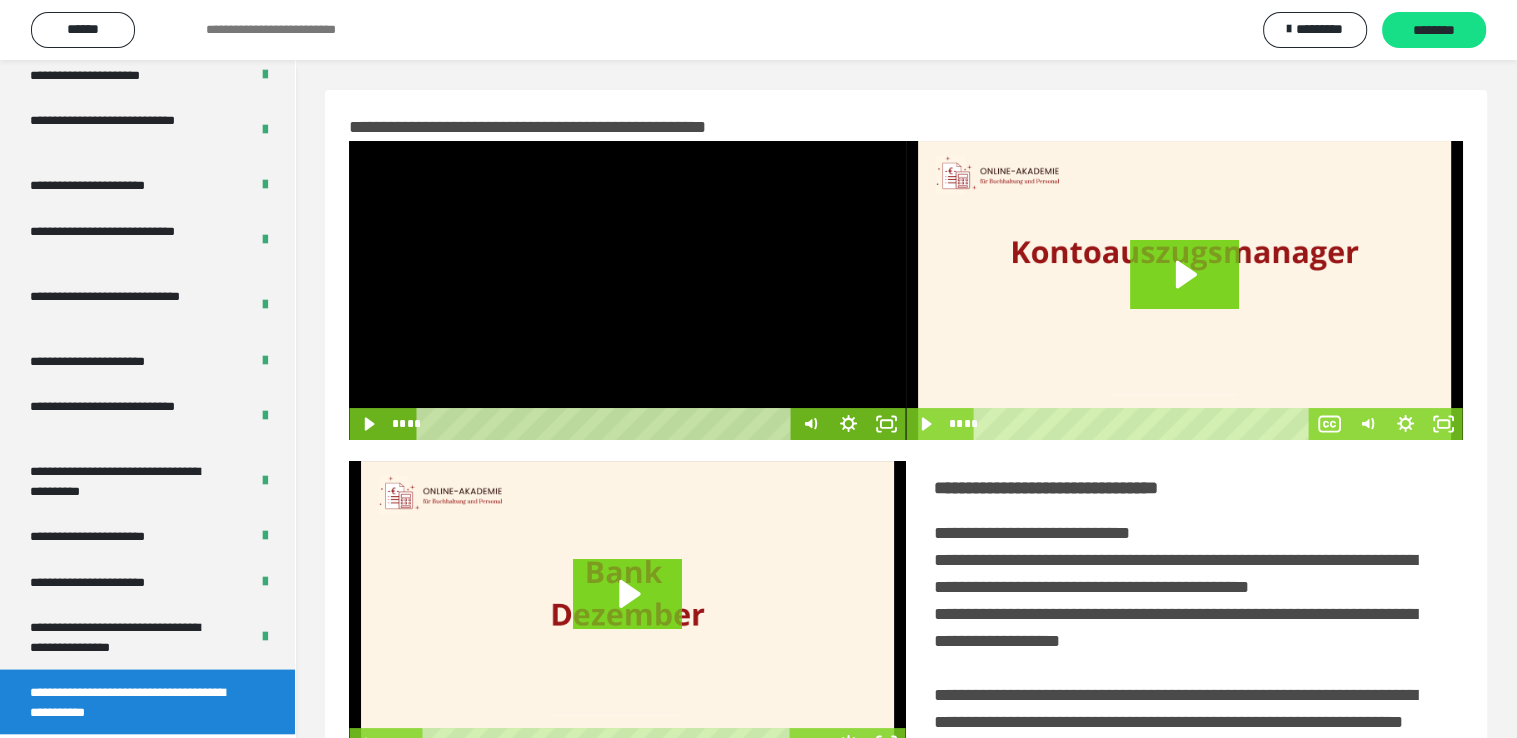 click at bounding box center [627, 290] 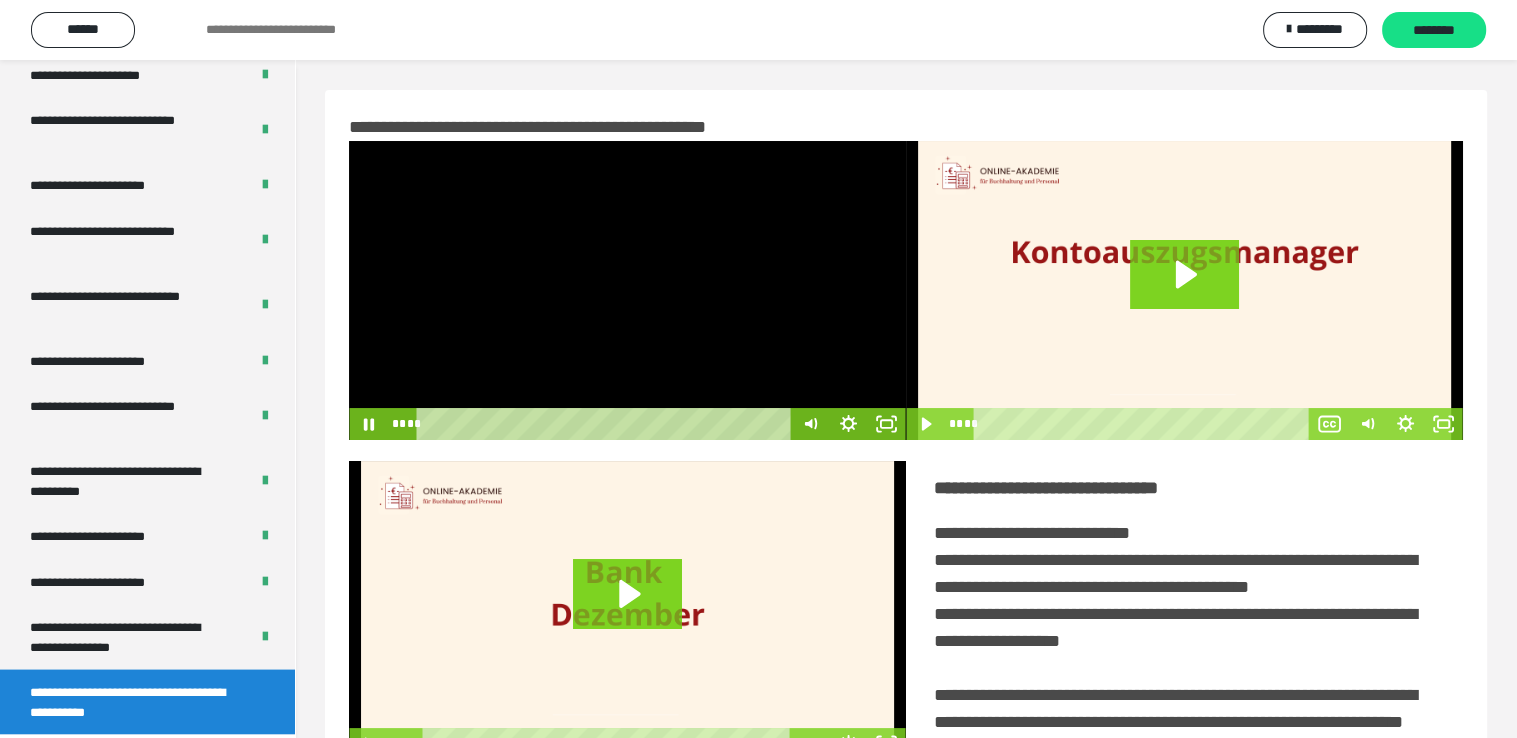 click at bounding box center (627, 290) 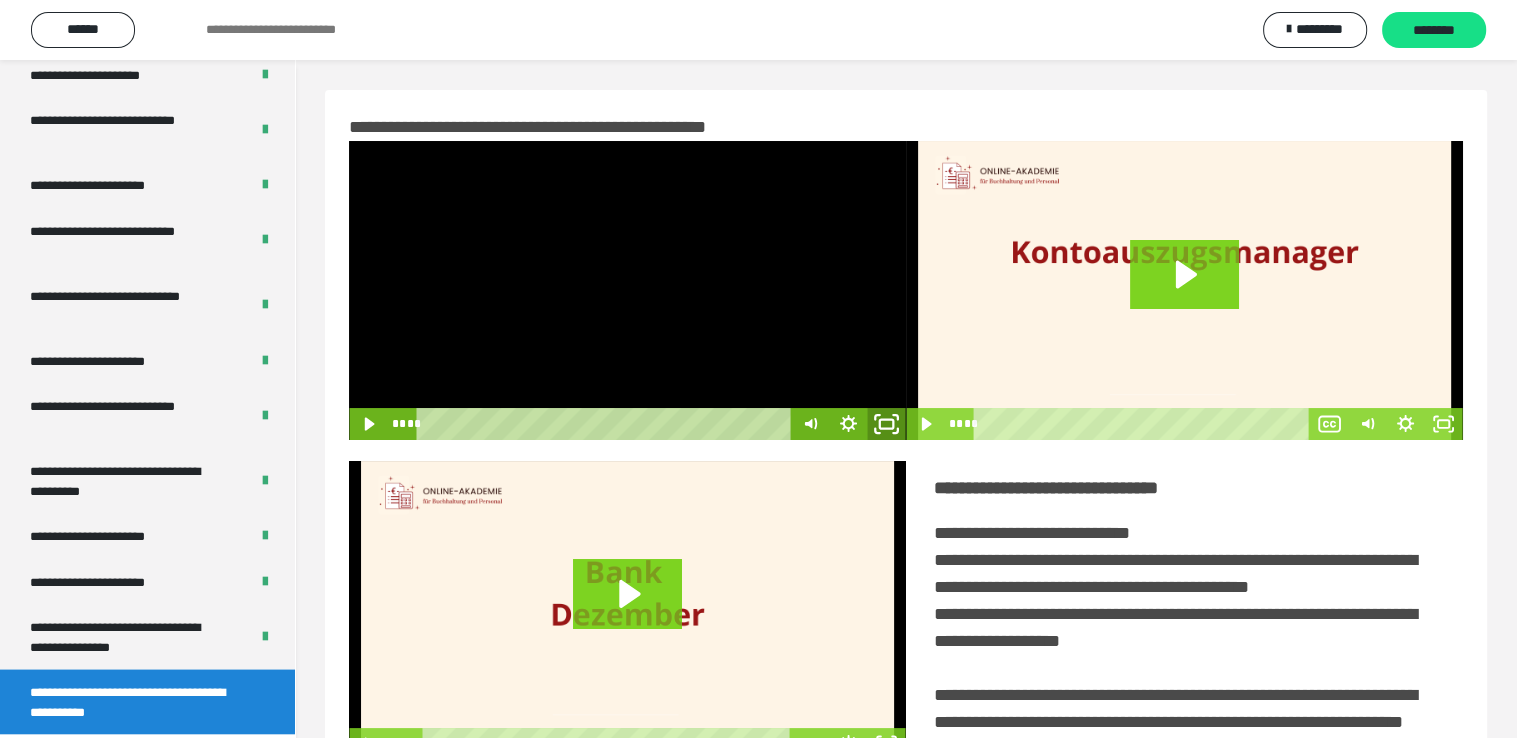 click 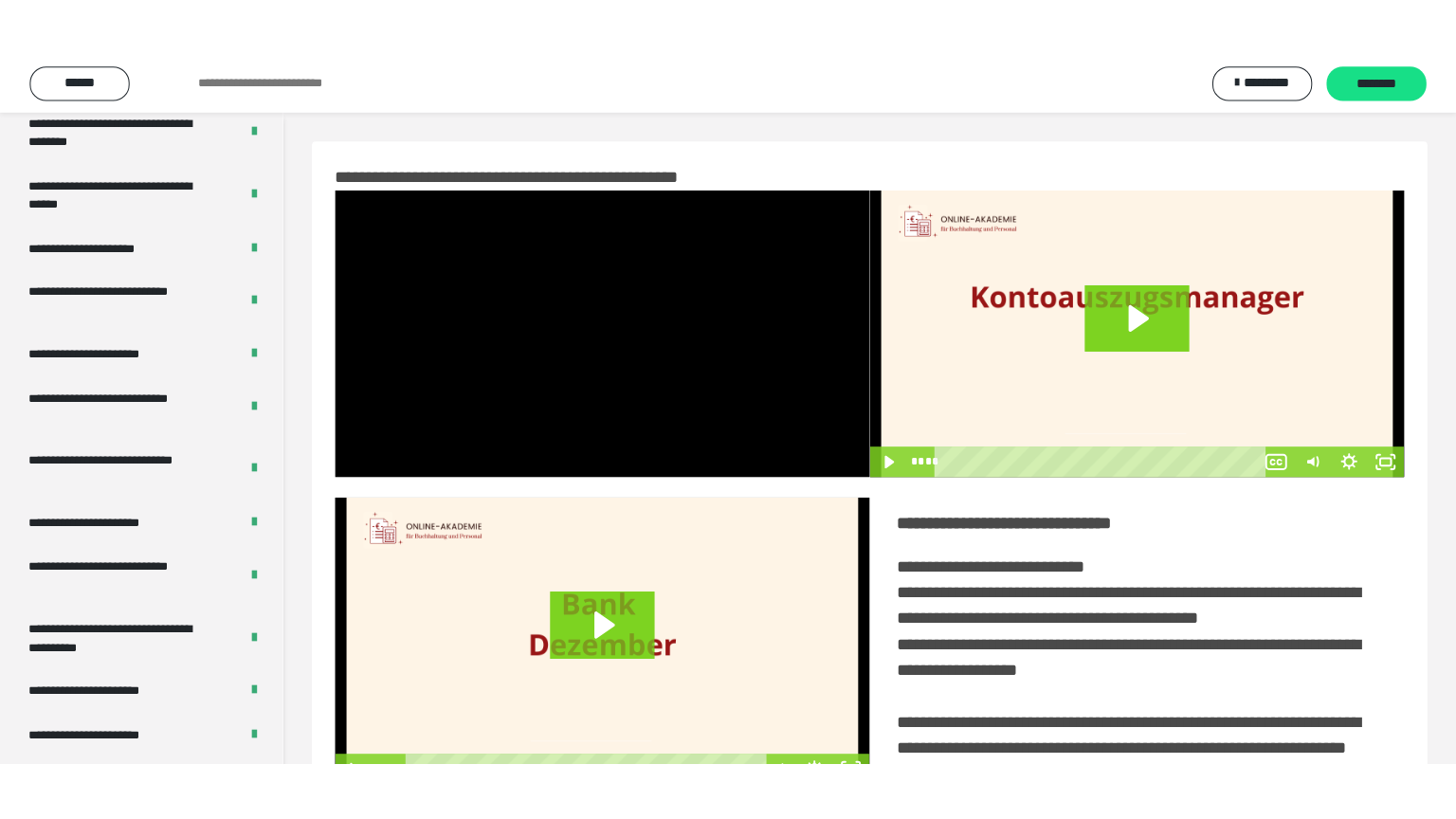 scroll, scrollTop: 3621, scrollLeft: 0, axis: vertical 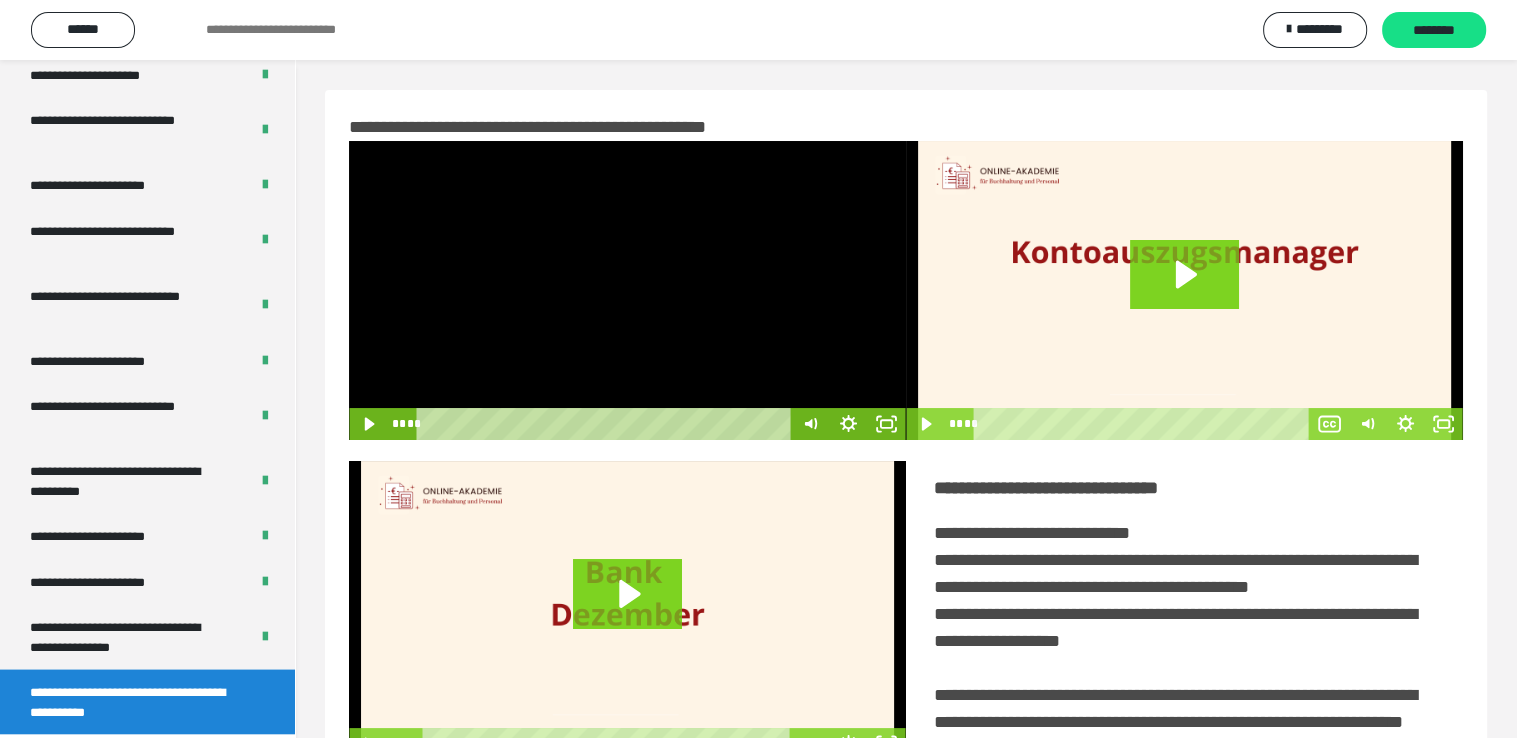 click at bounding box center (627, 290) 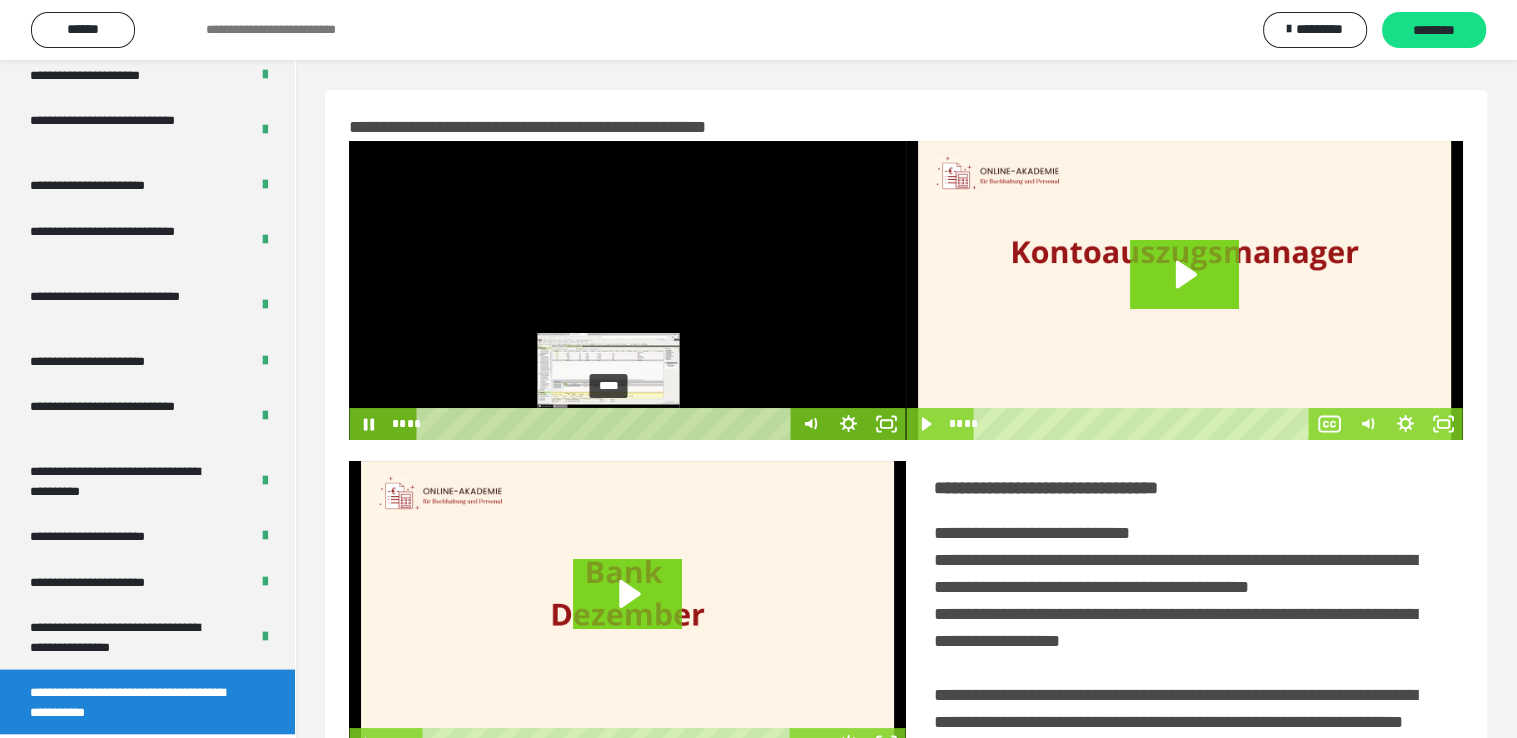click on "****" at bounding box center (607, 424) 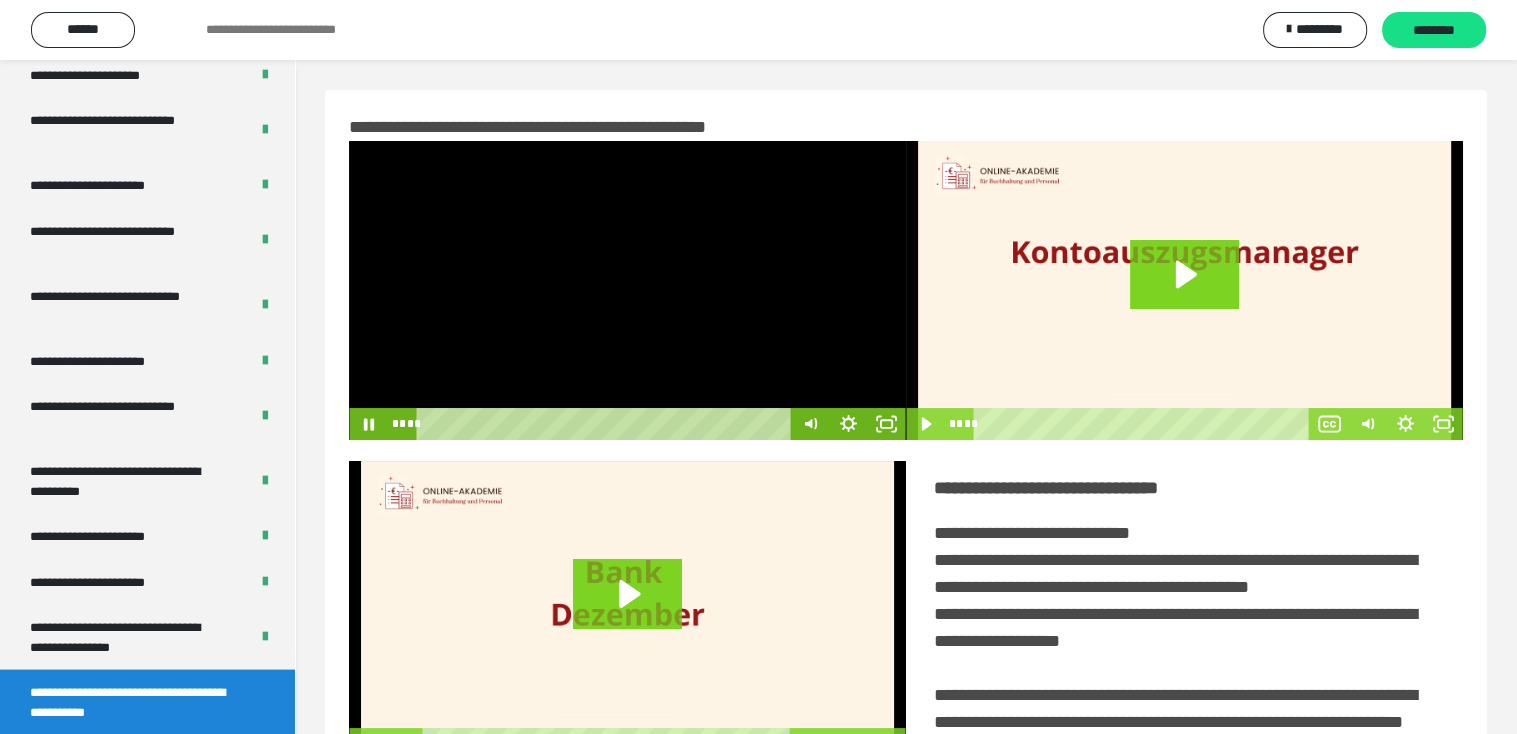 click at bounding box center (627, 290) 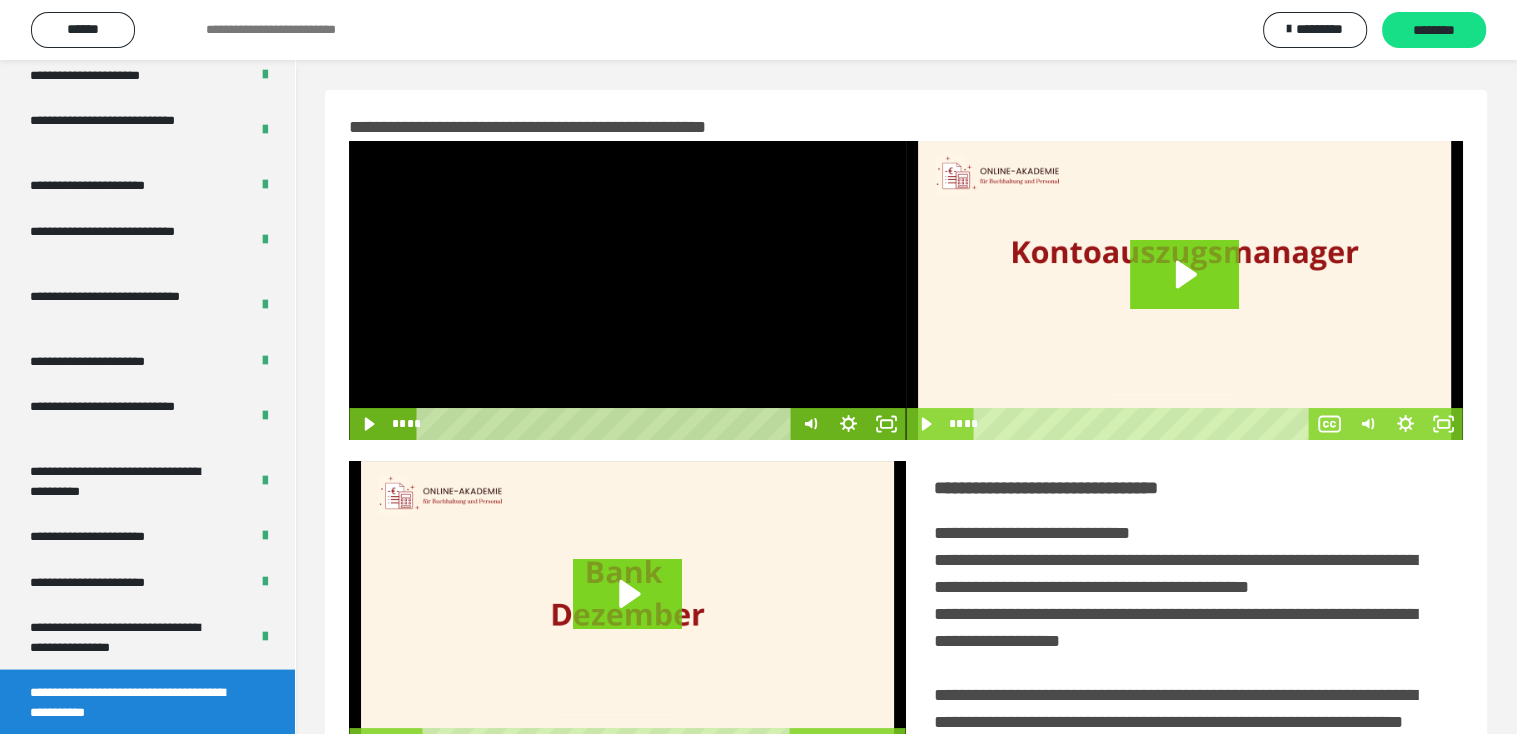 click at bounding box center [627, 290] 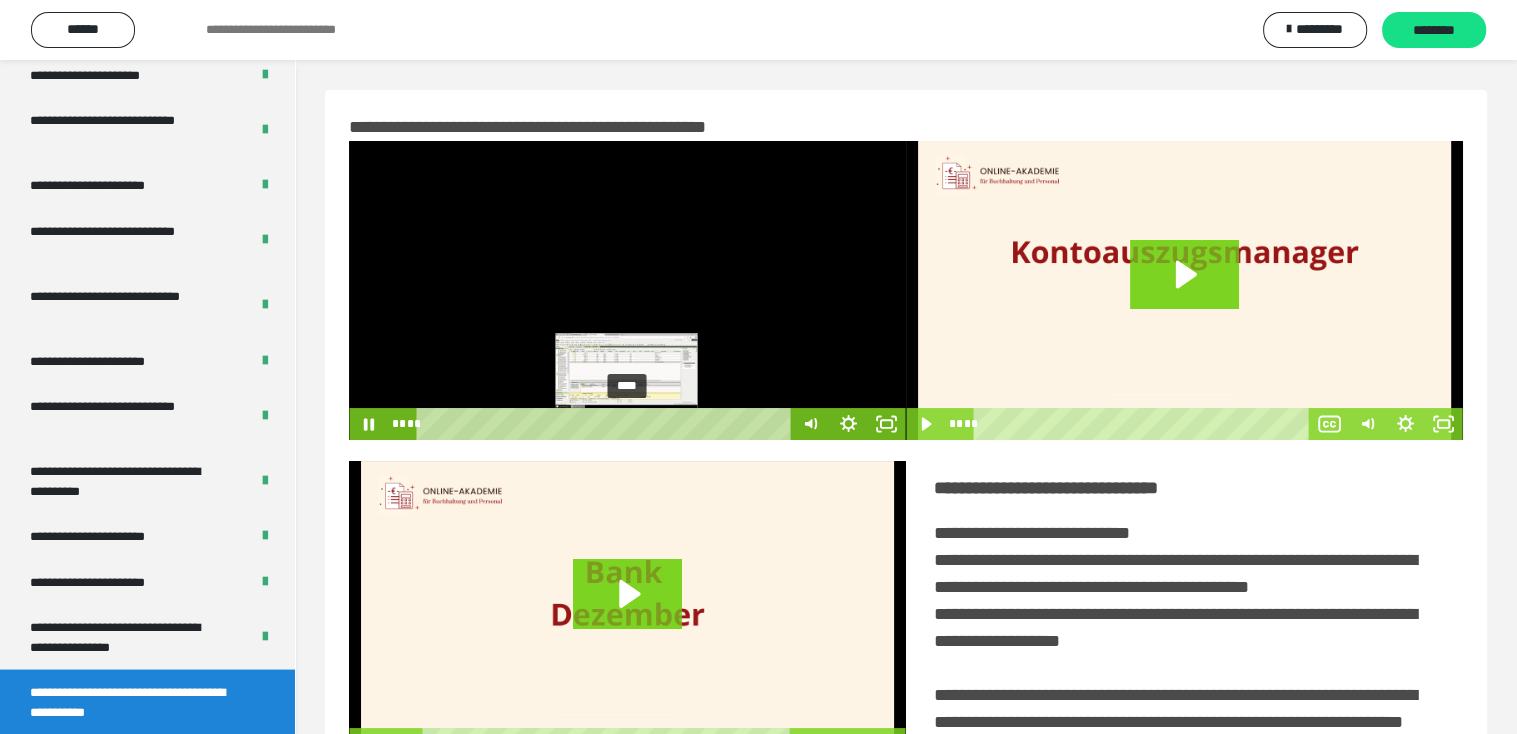 click on "****" at bounding box center (607, 424) 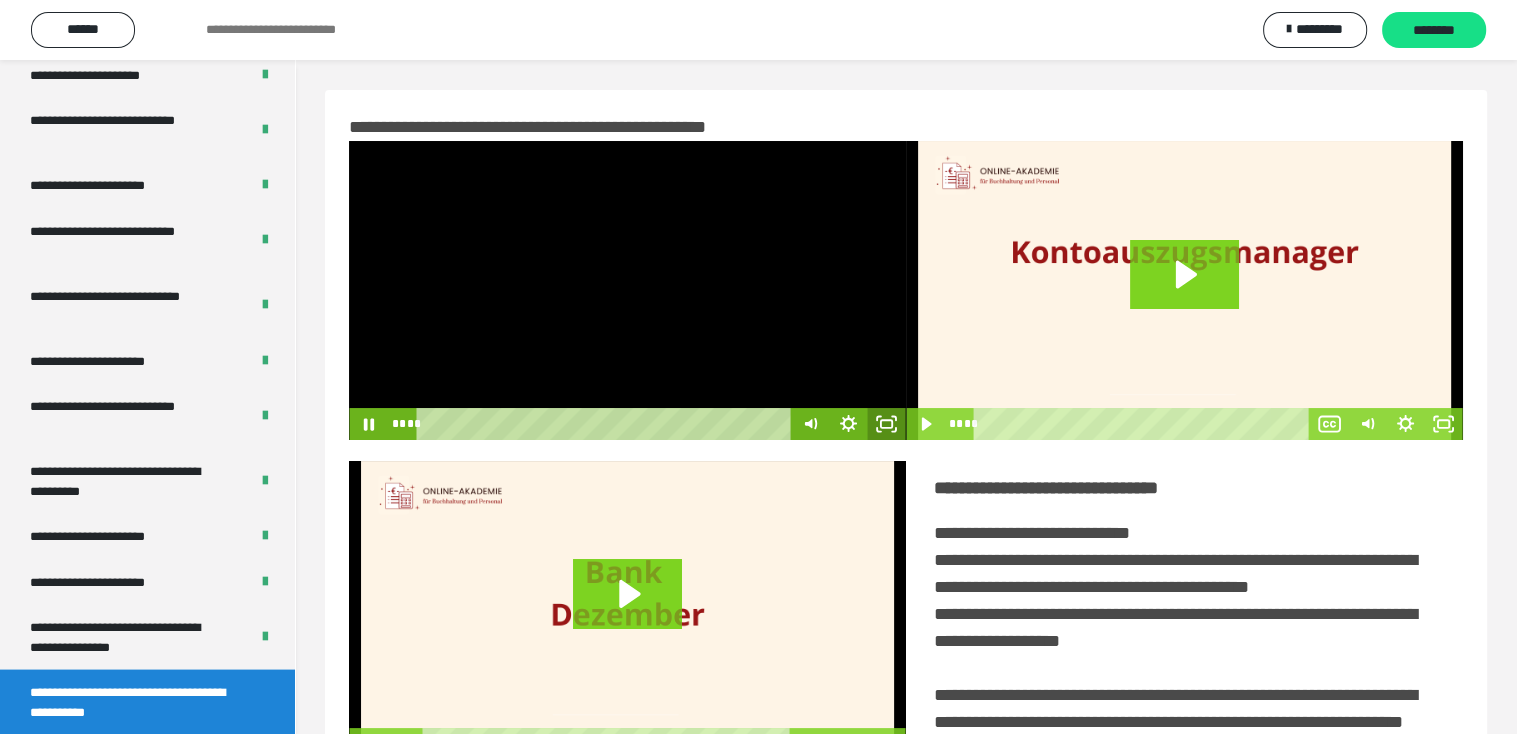 click 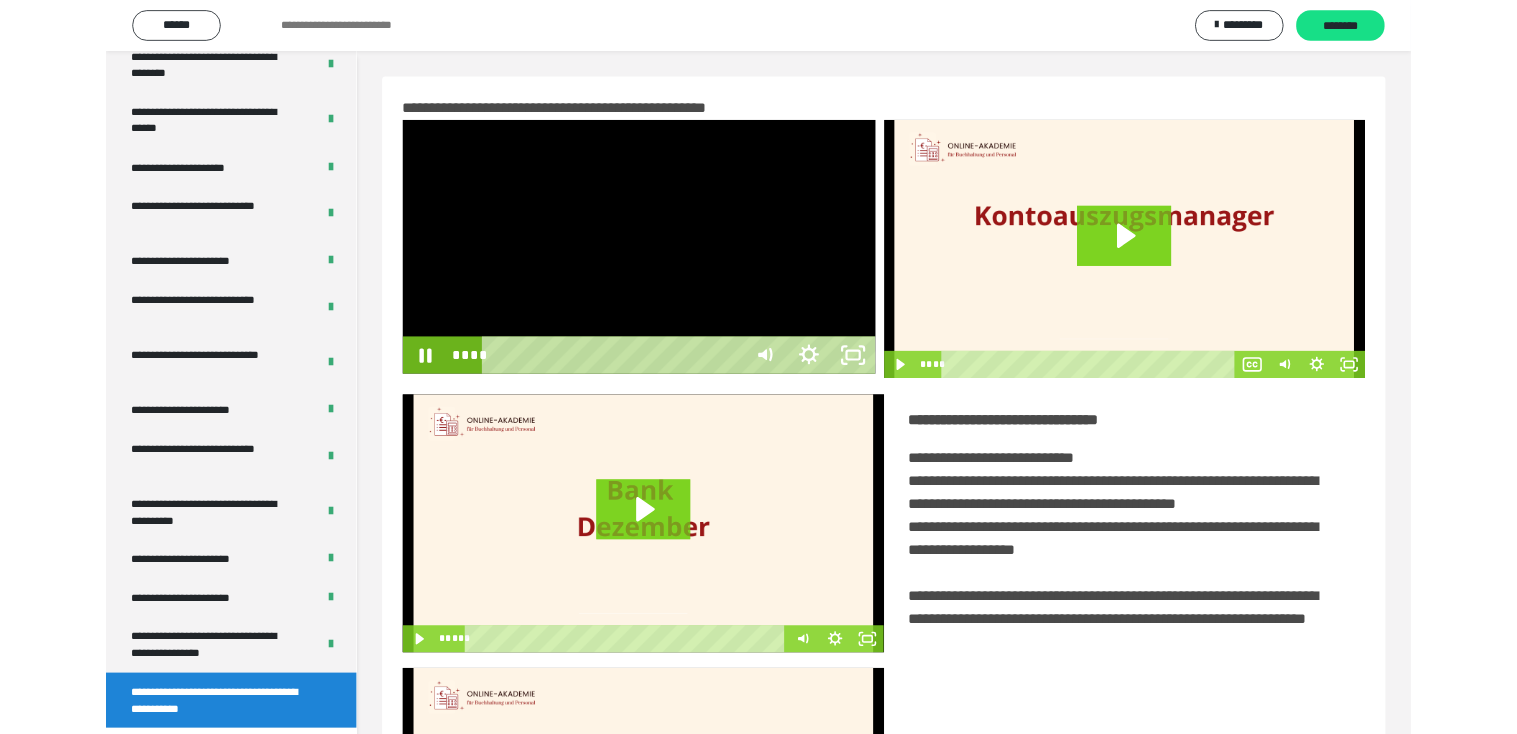 scroll, scrollTop: 3693, scrollLeft: 0, axis: vertical 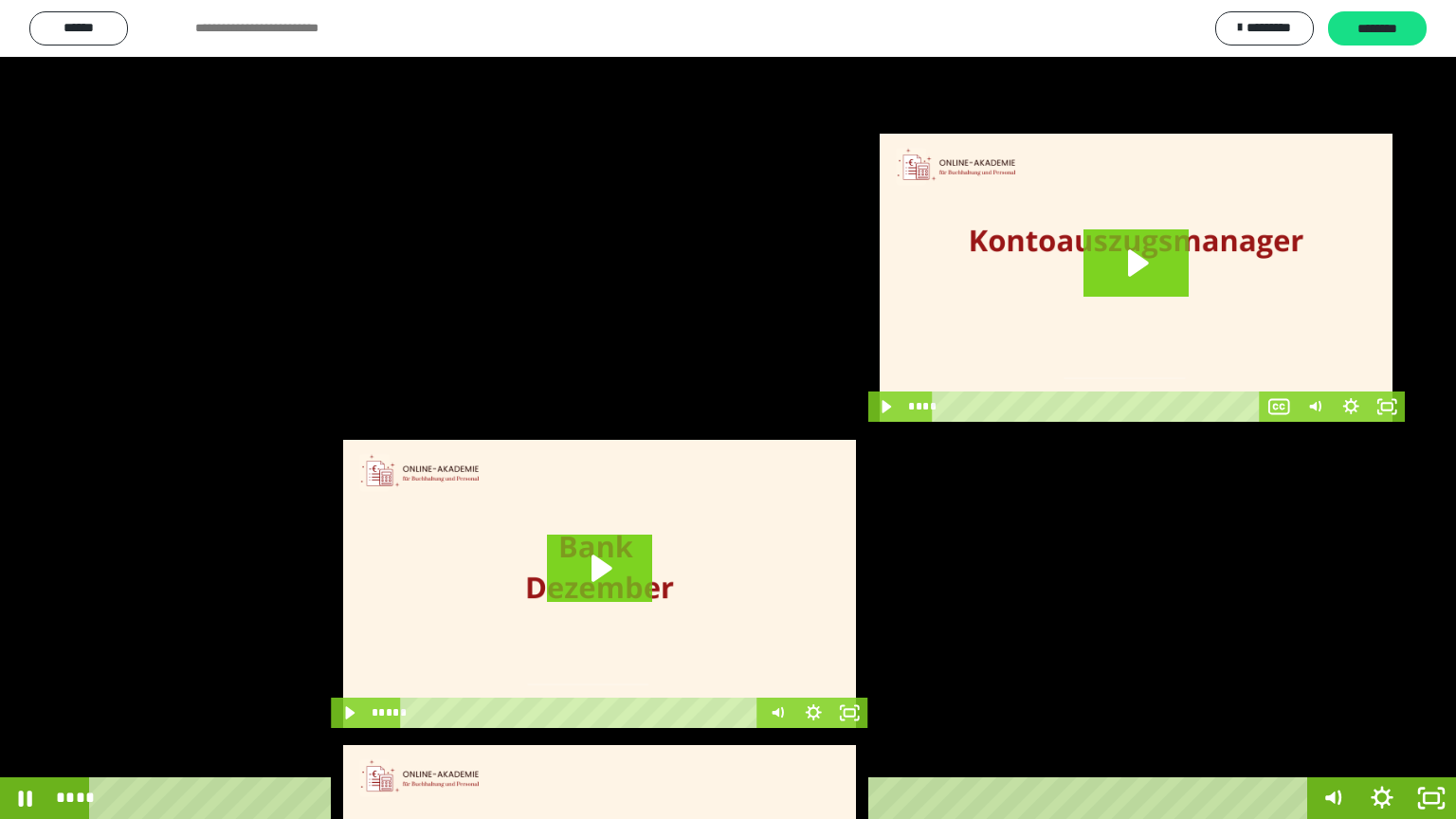 click at bounding box center [728, 410] 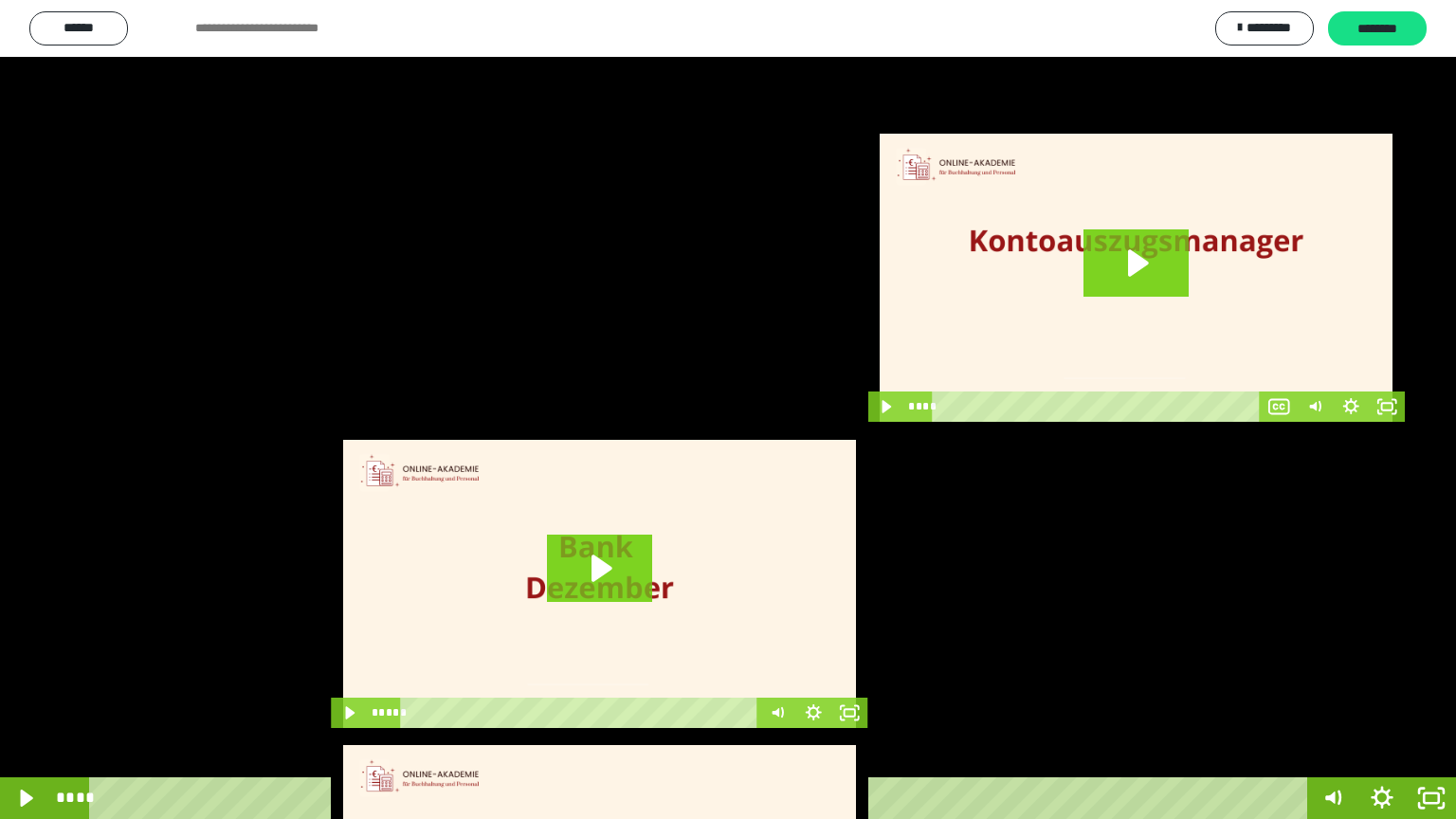 click at bounding box center (728, 410) 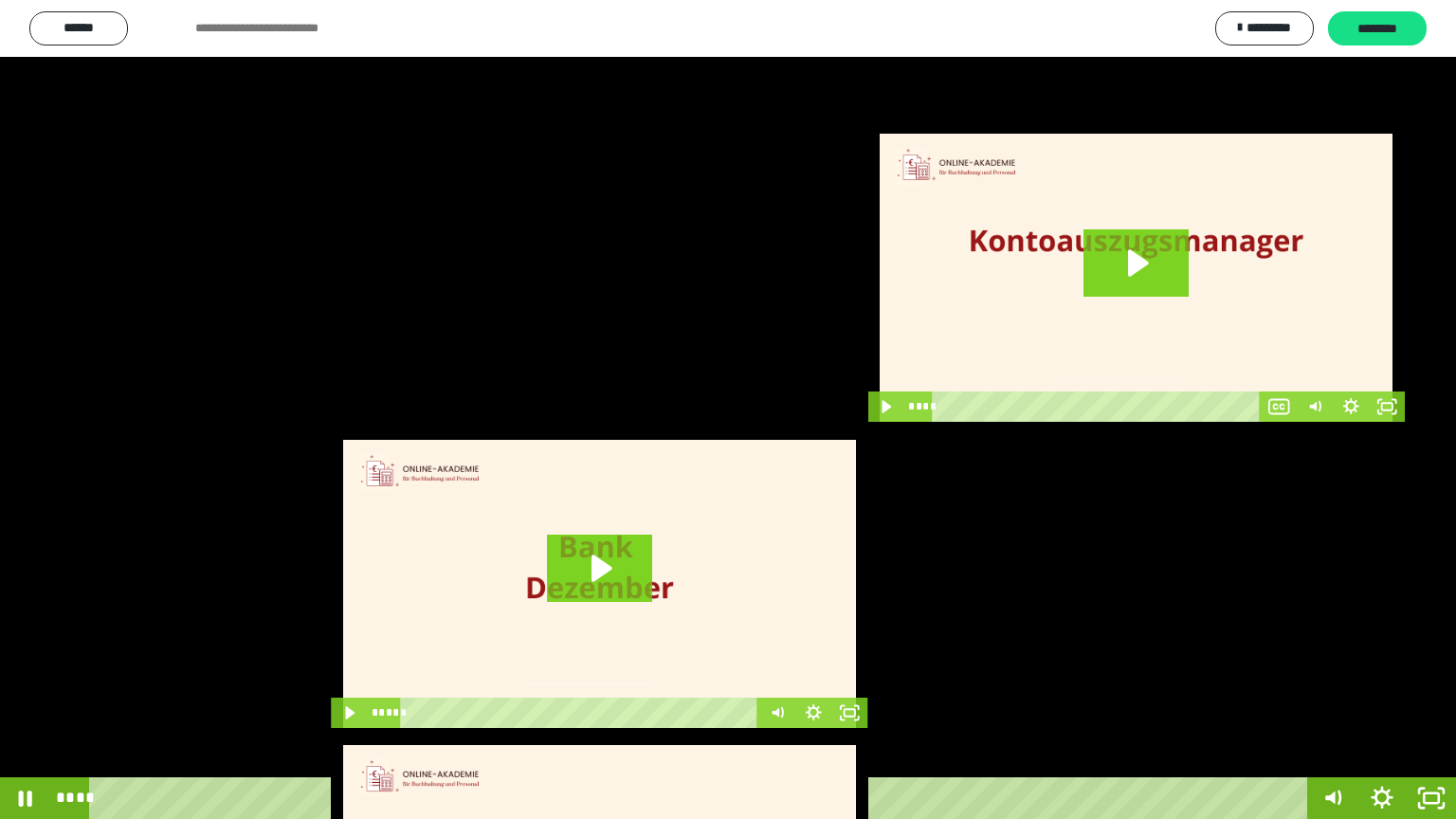 click at bounding box center (728, 410) 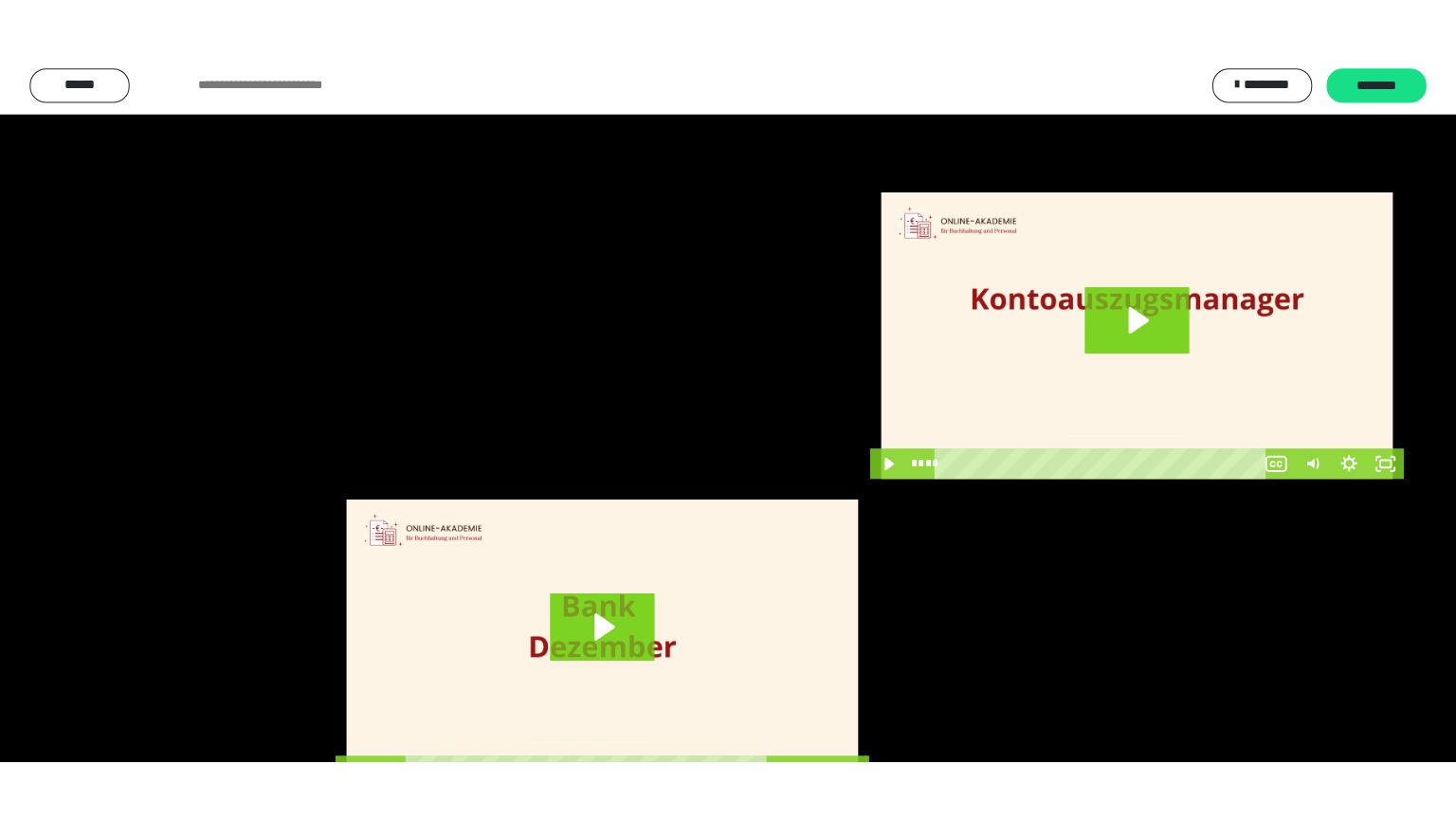 scroll, scrollTop: 3621, scrollLeft: 0, axis: vertical 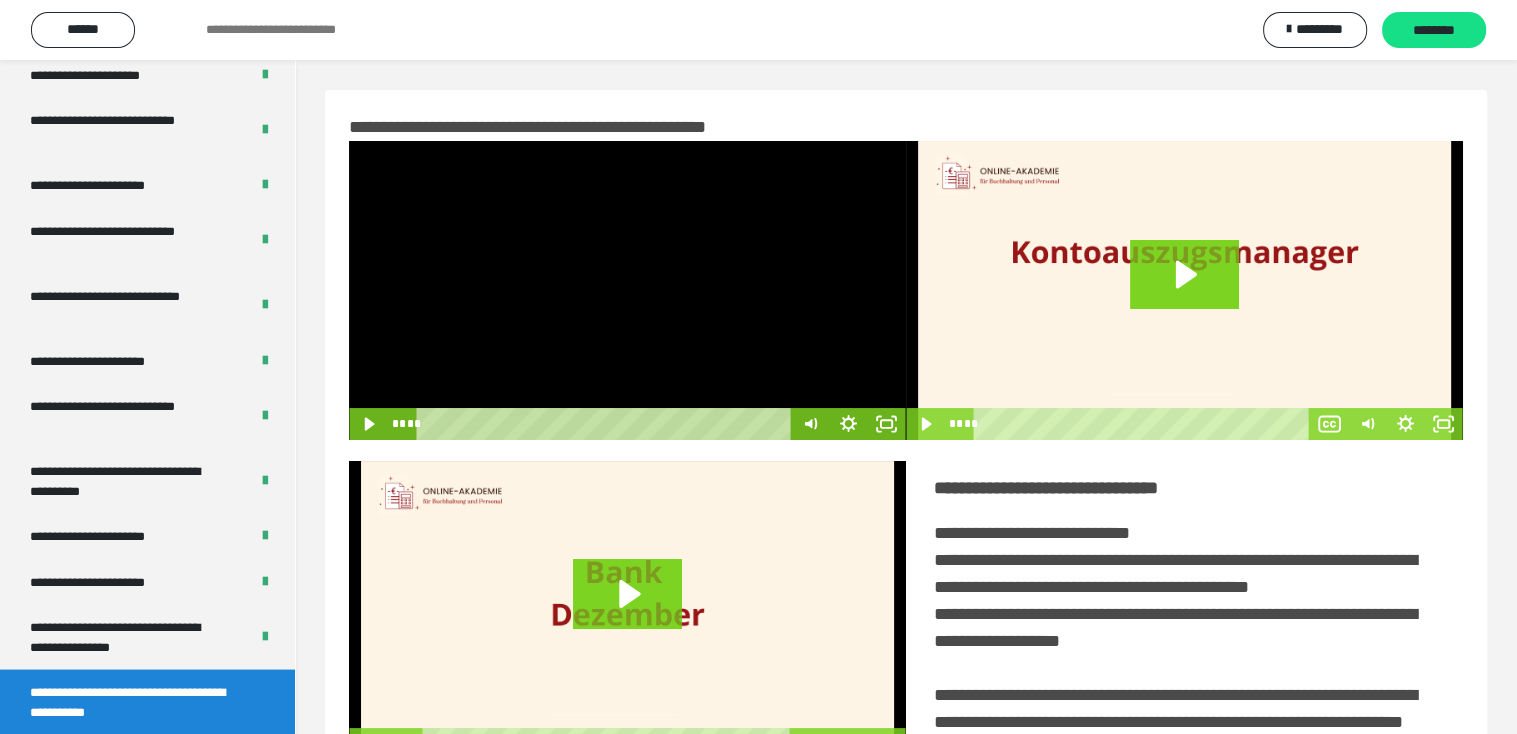 click at bounding box center [627, 290] 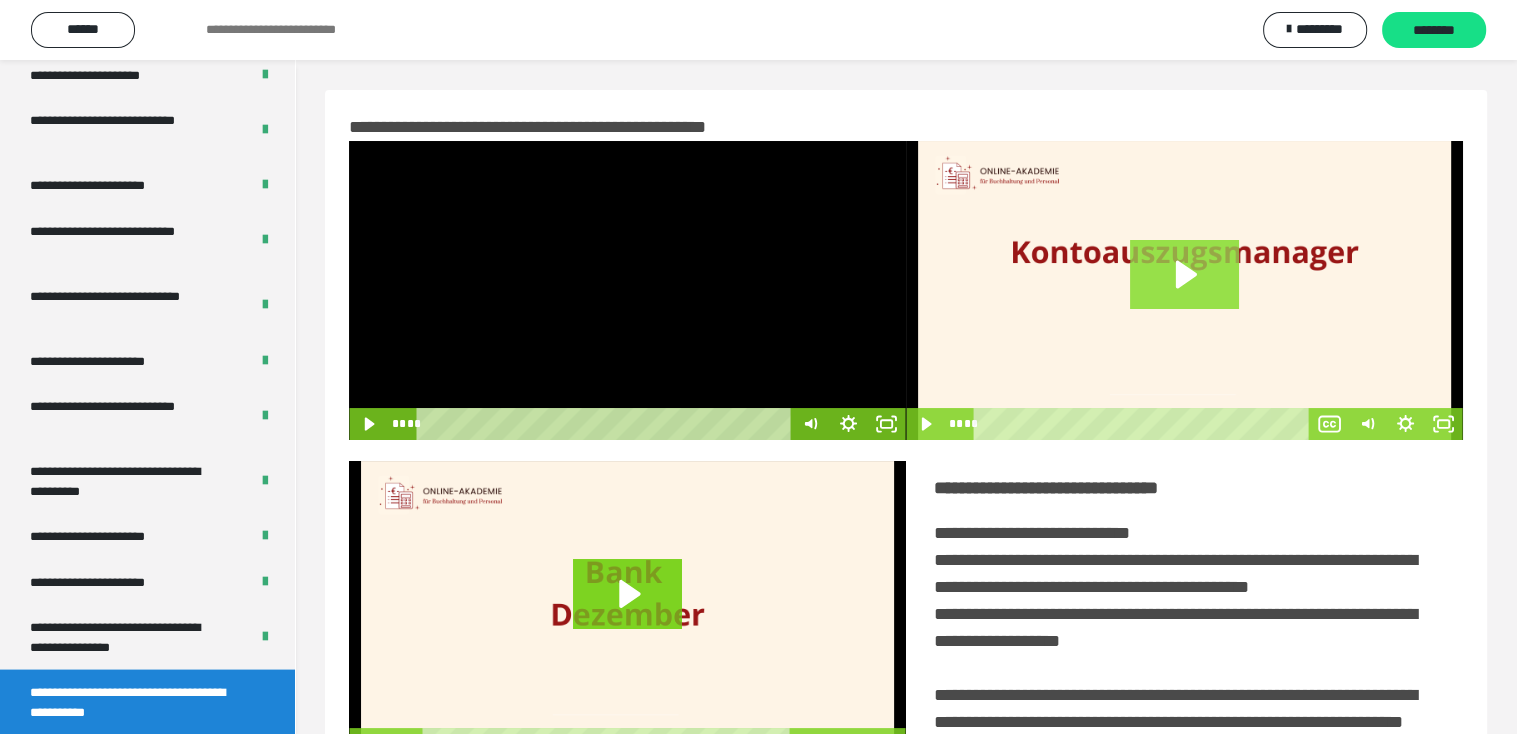 click 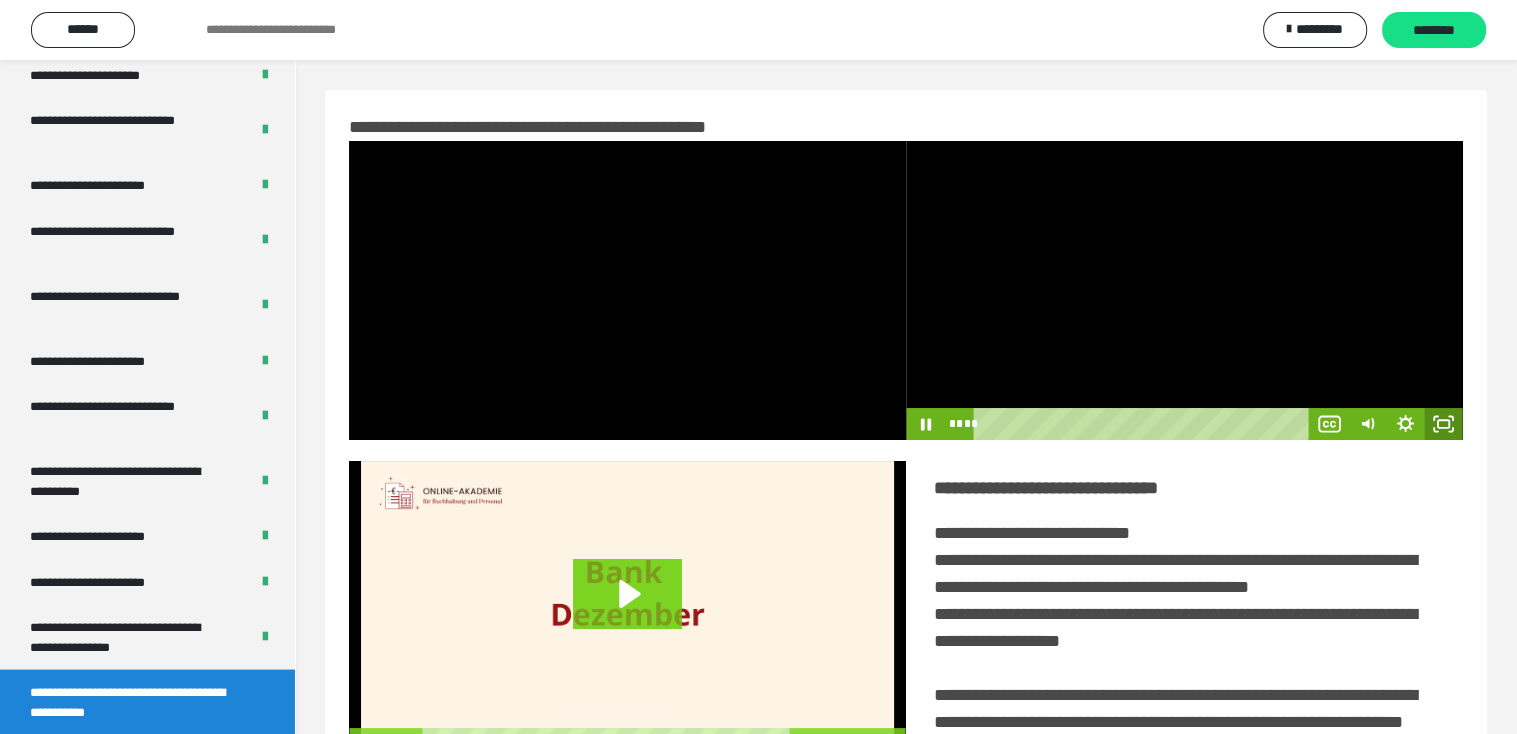 click 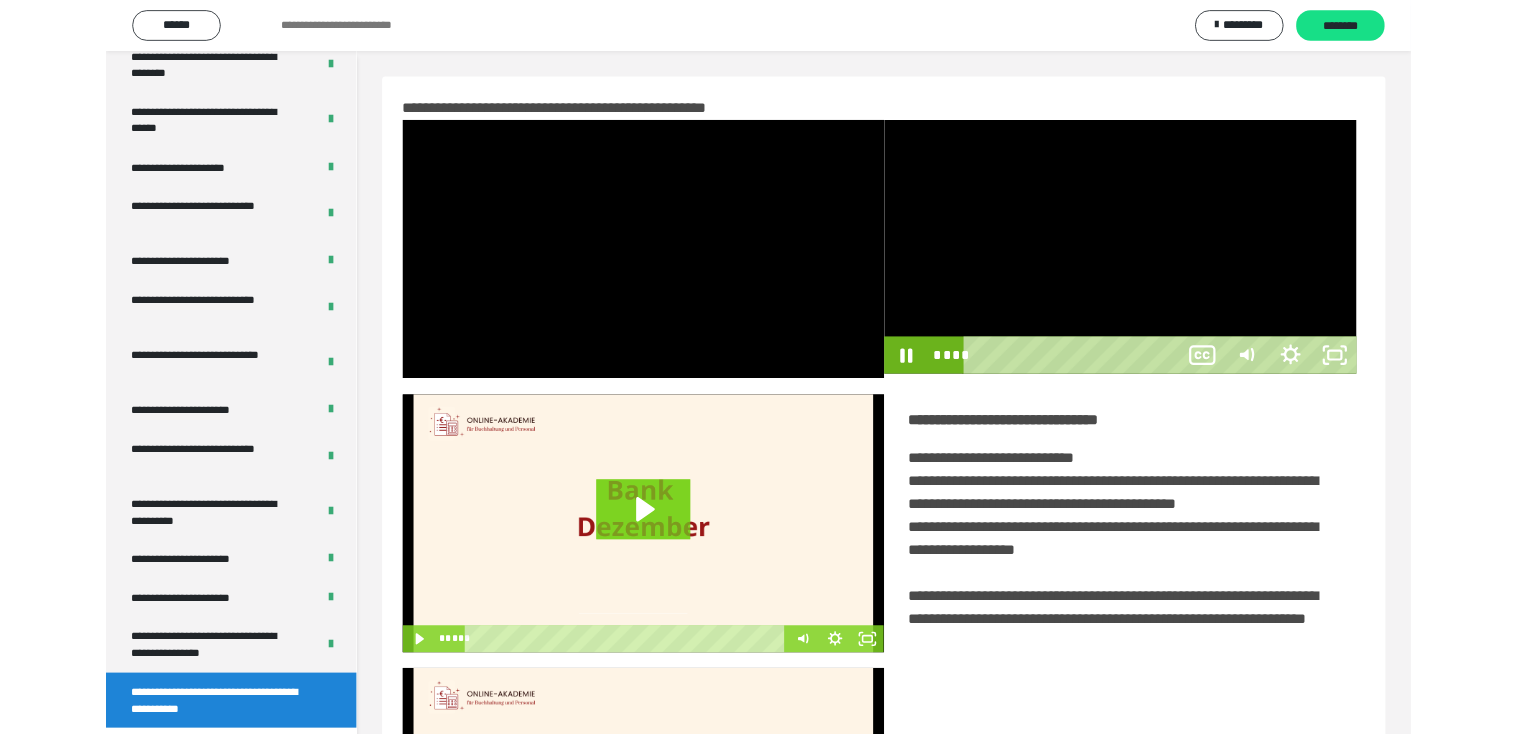 scroll, scrollTop: 3693, scrollLeft: 0, axis: vertical 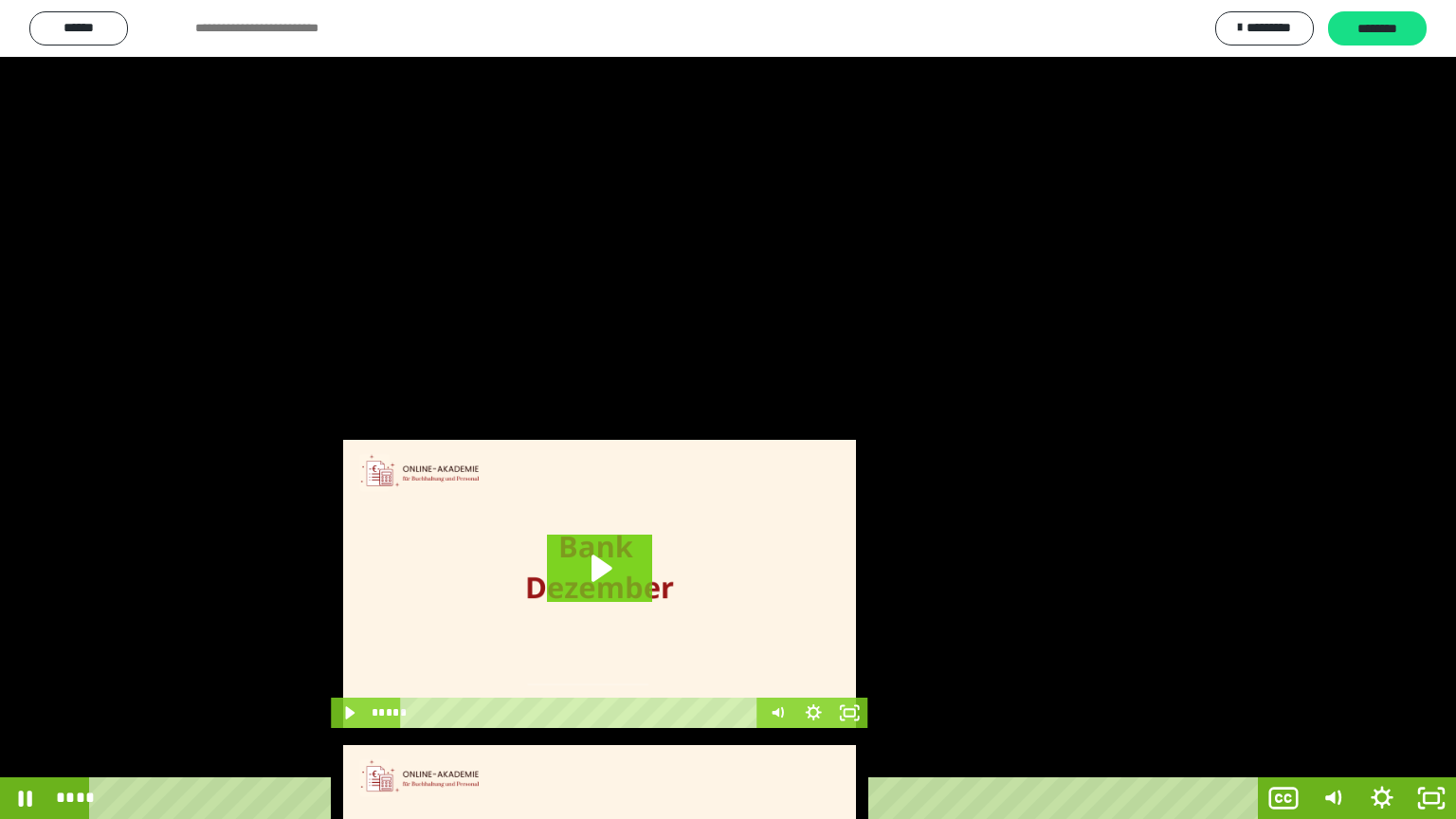 click at bounding box center [728, 410] 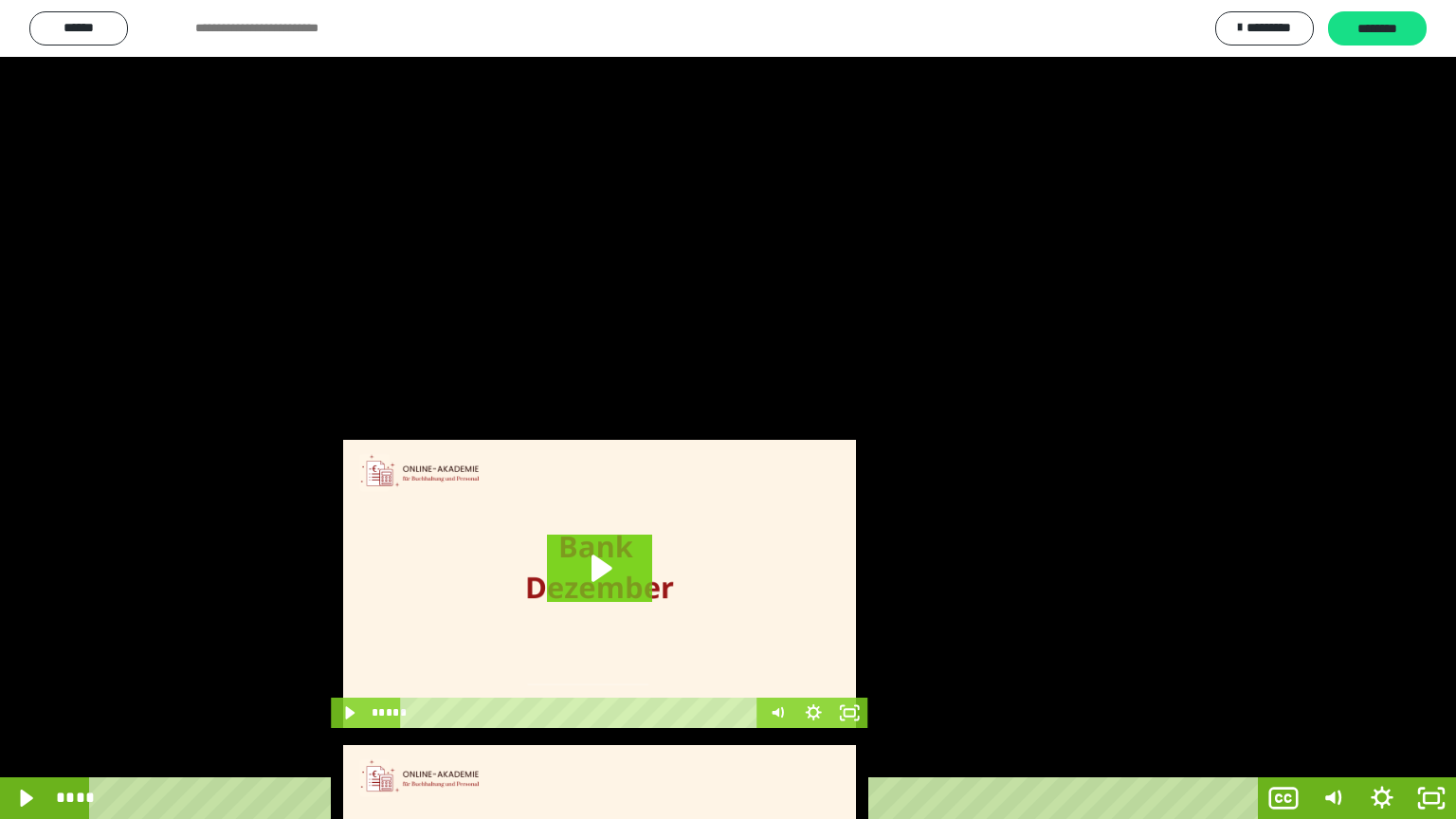 type 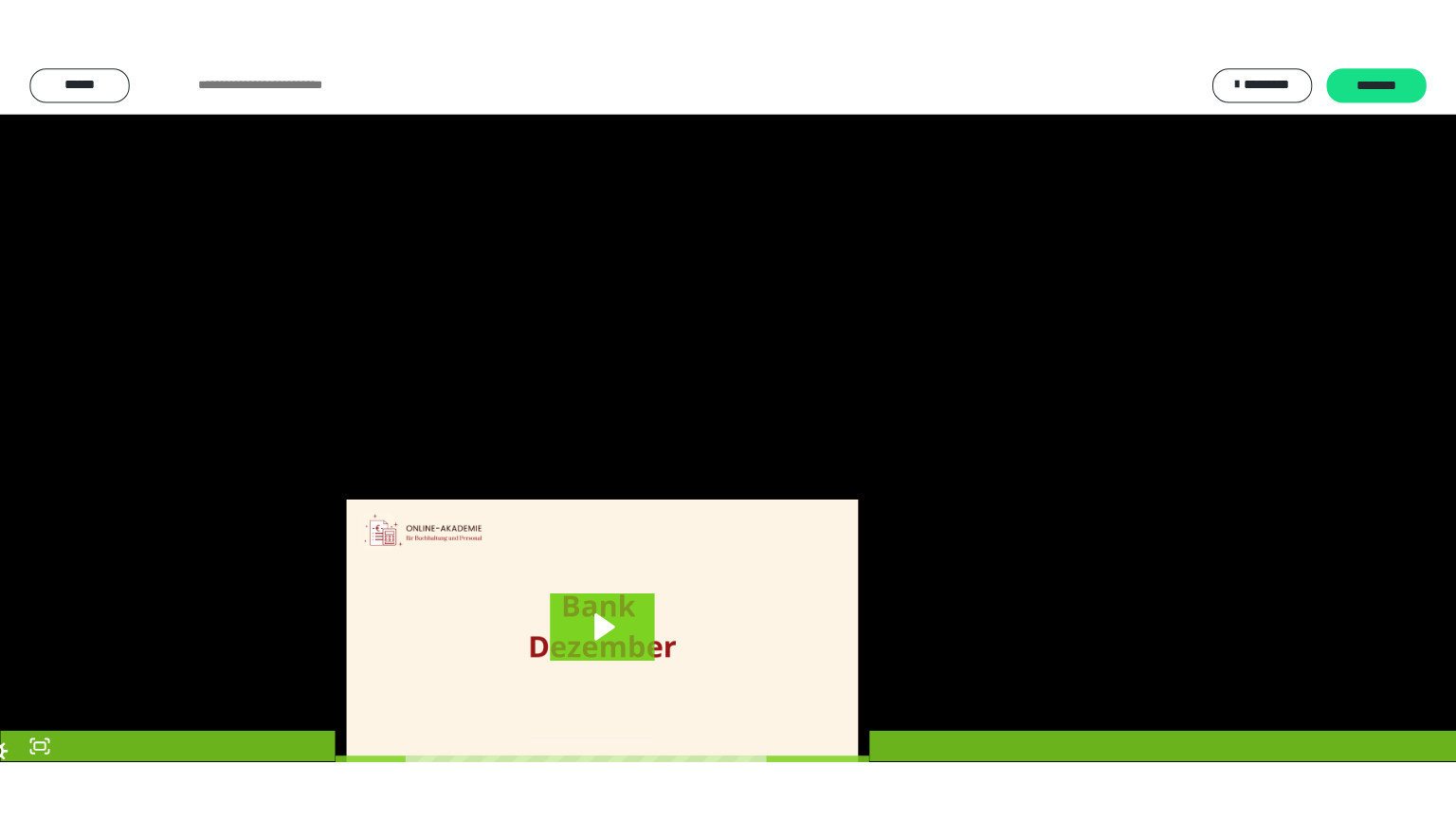 scroll, scrollTop: 3621, scrollLeft: 0, axis: vertical 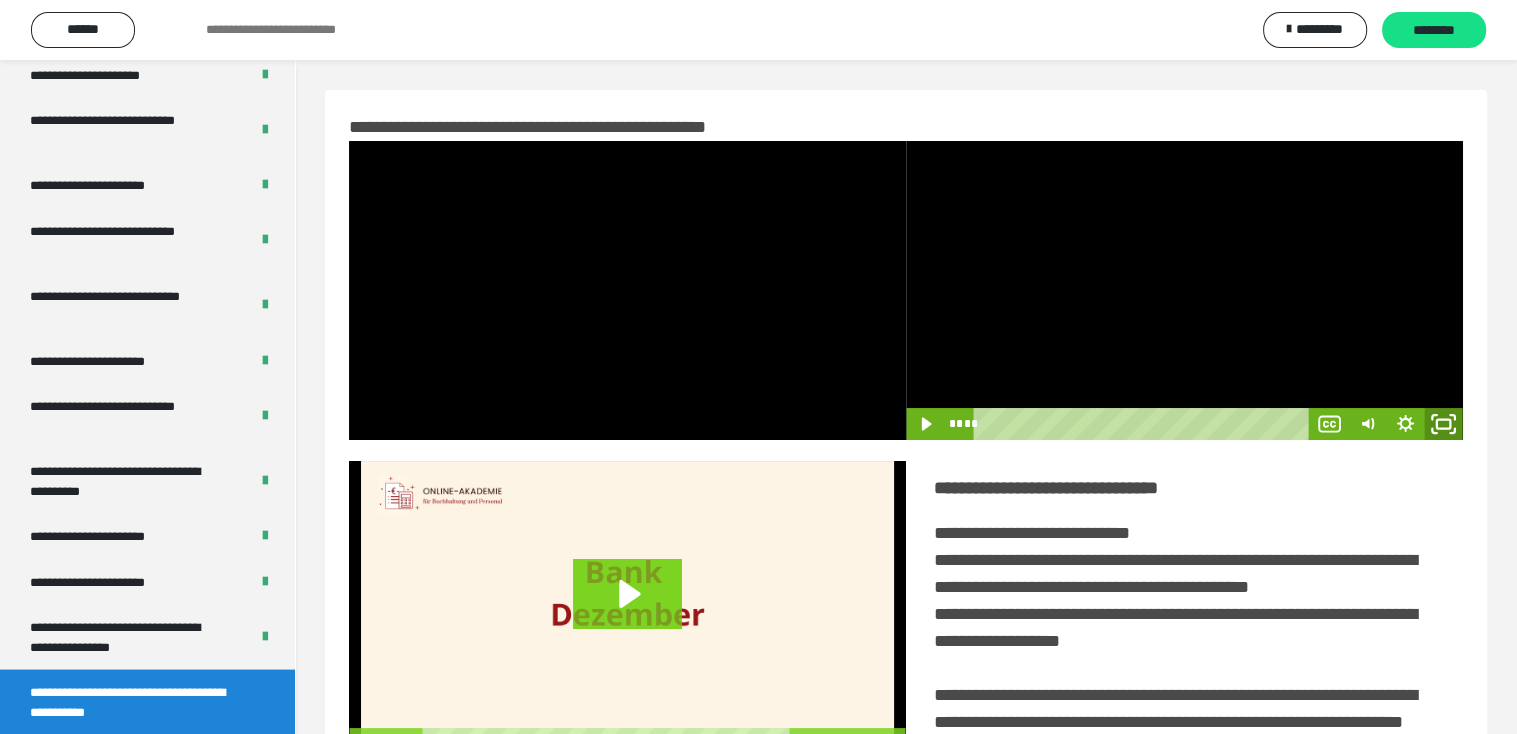click 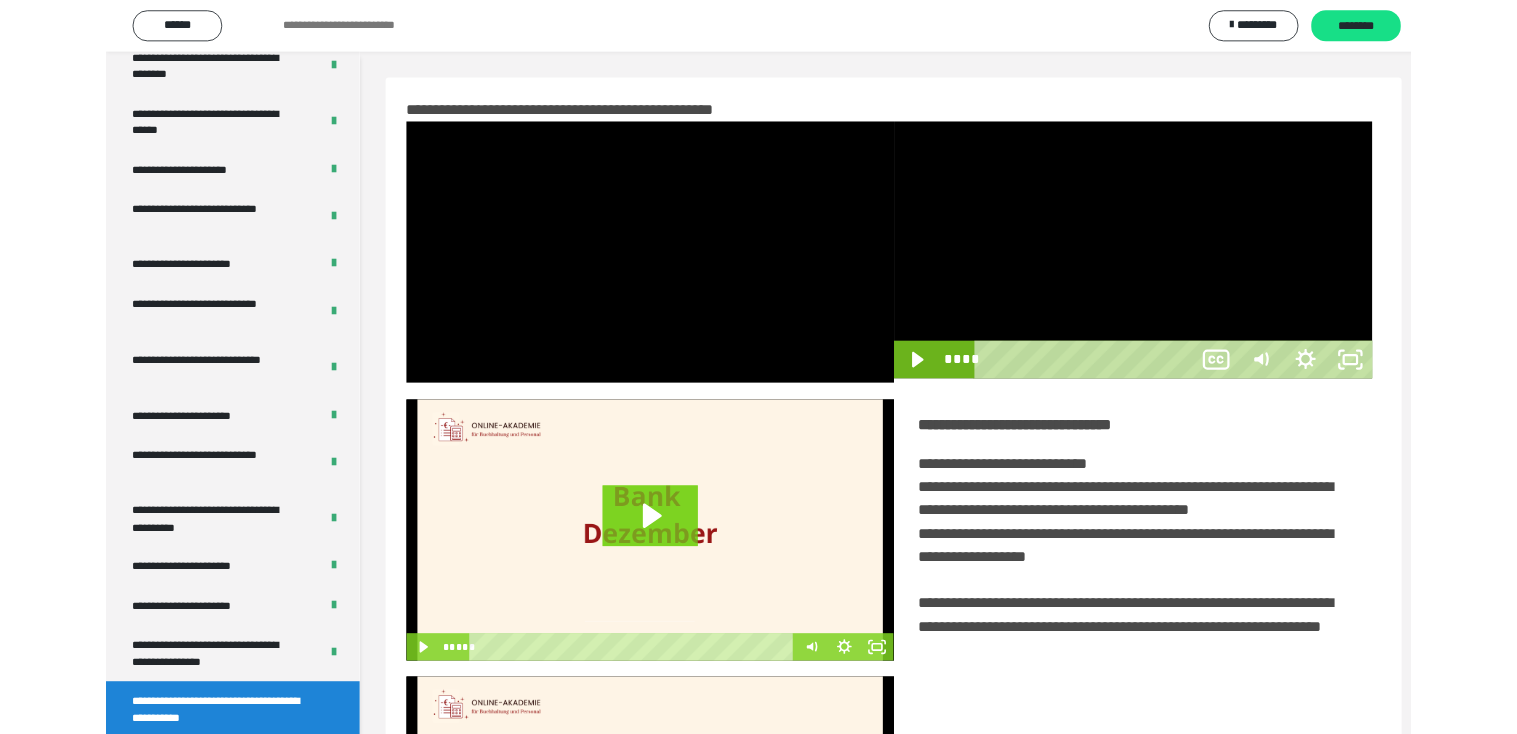 scroll, scrollTop: 3693, scrollLeft: 0, axis: vertical 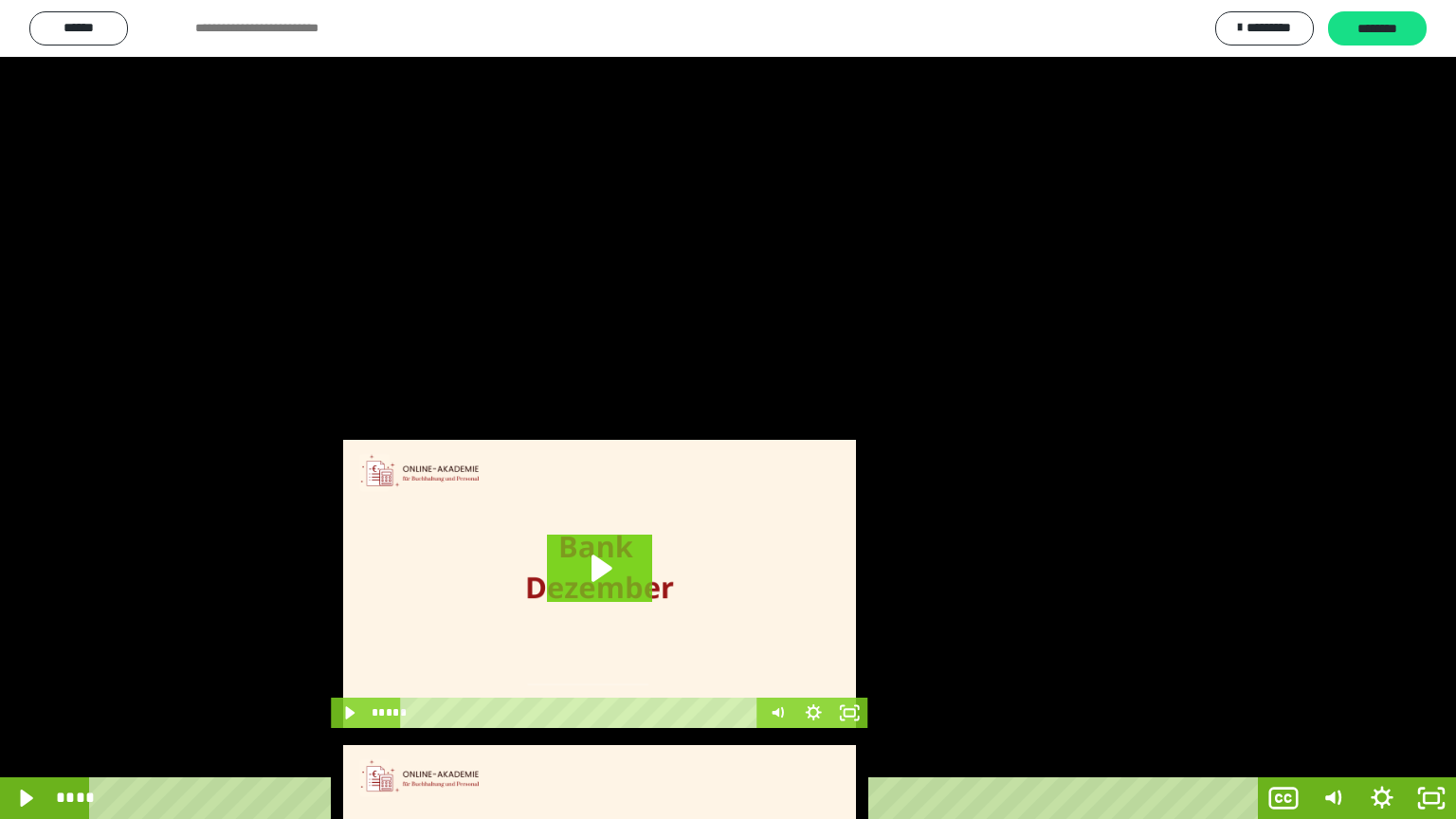 click at bounding box center (728, 410) 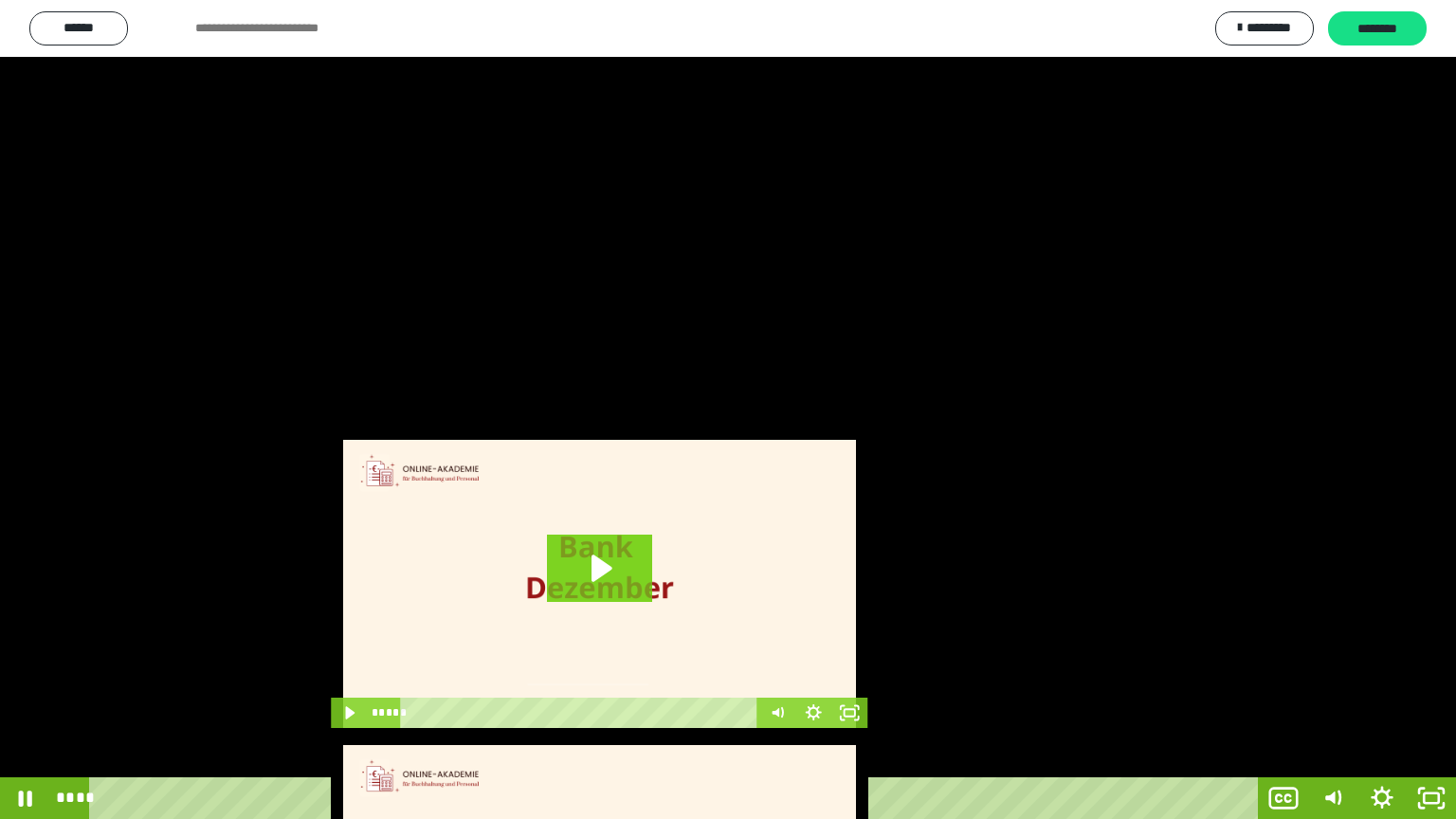 click at bounding box center [728, 410] 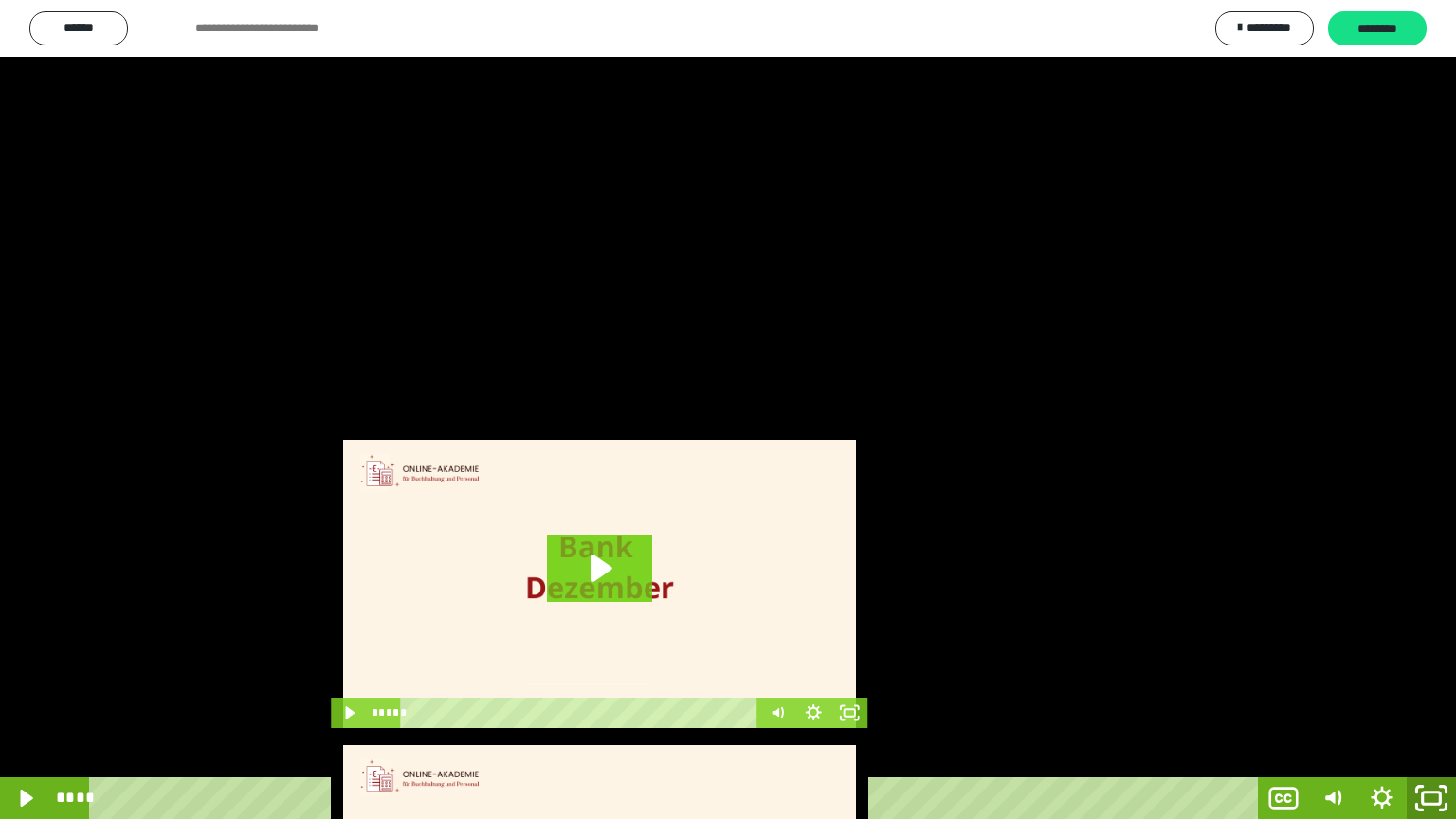 click 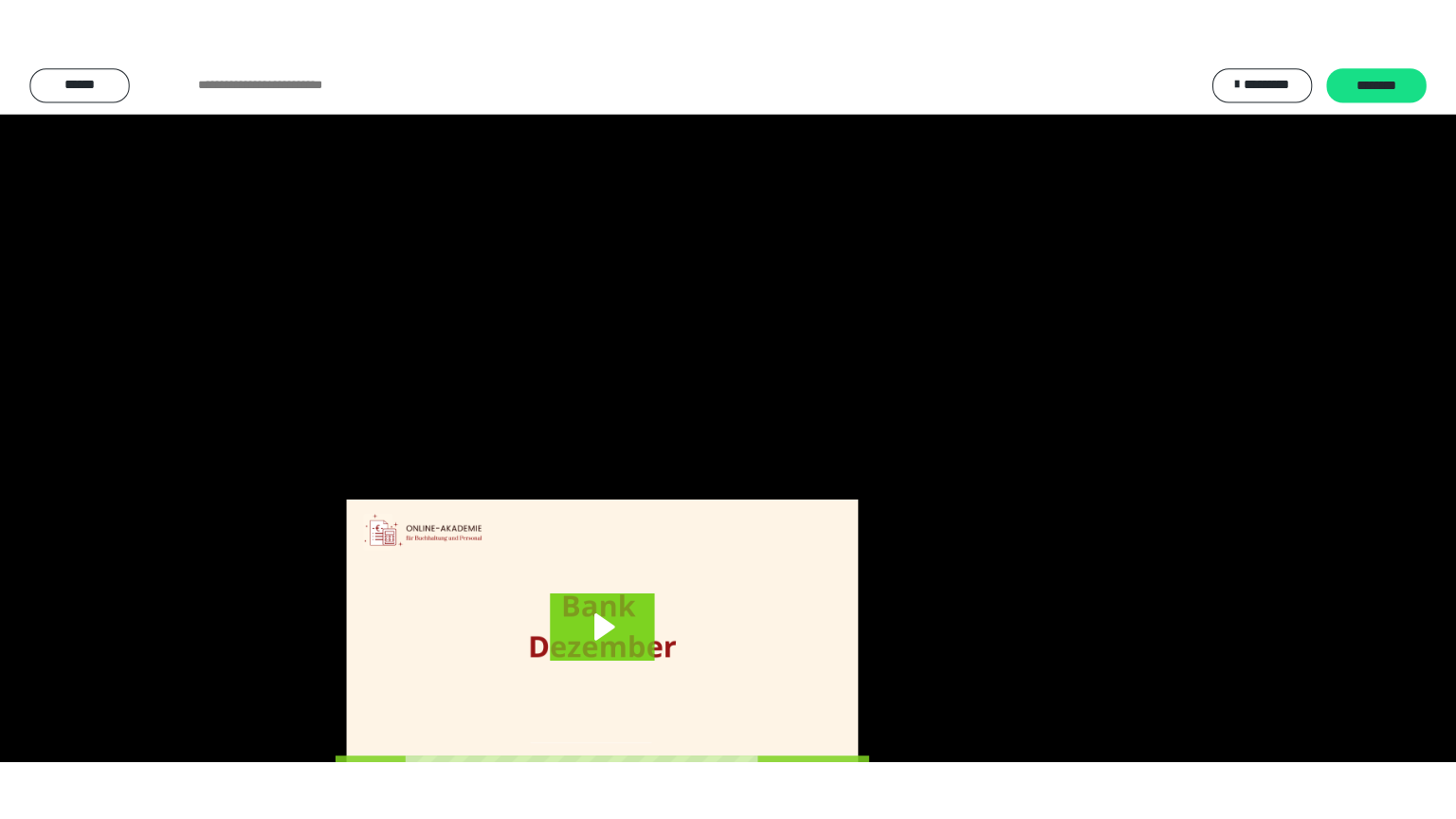 scroll, scrollTop: 3621, scrollLeft: 0, axis: vertical 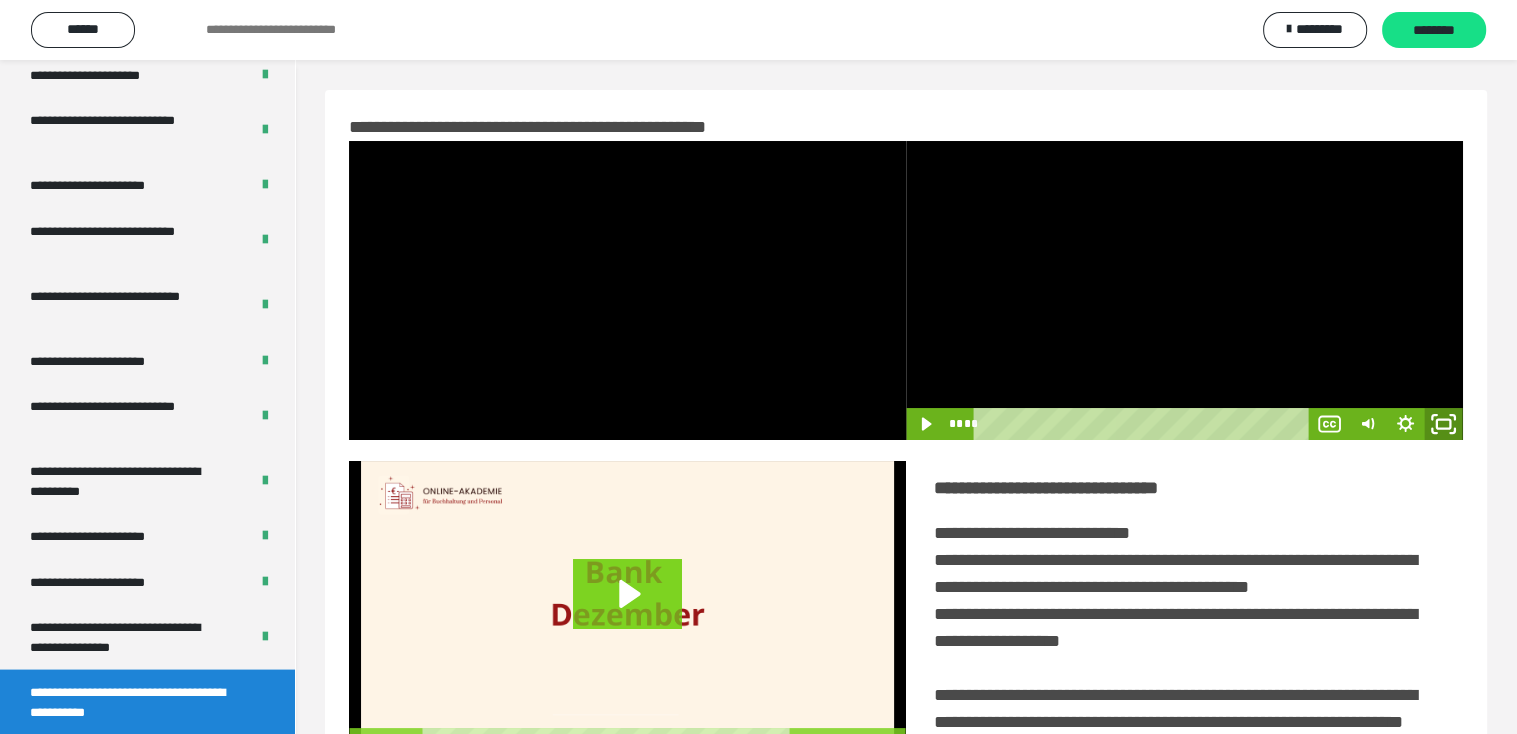 click 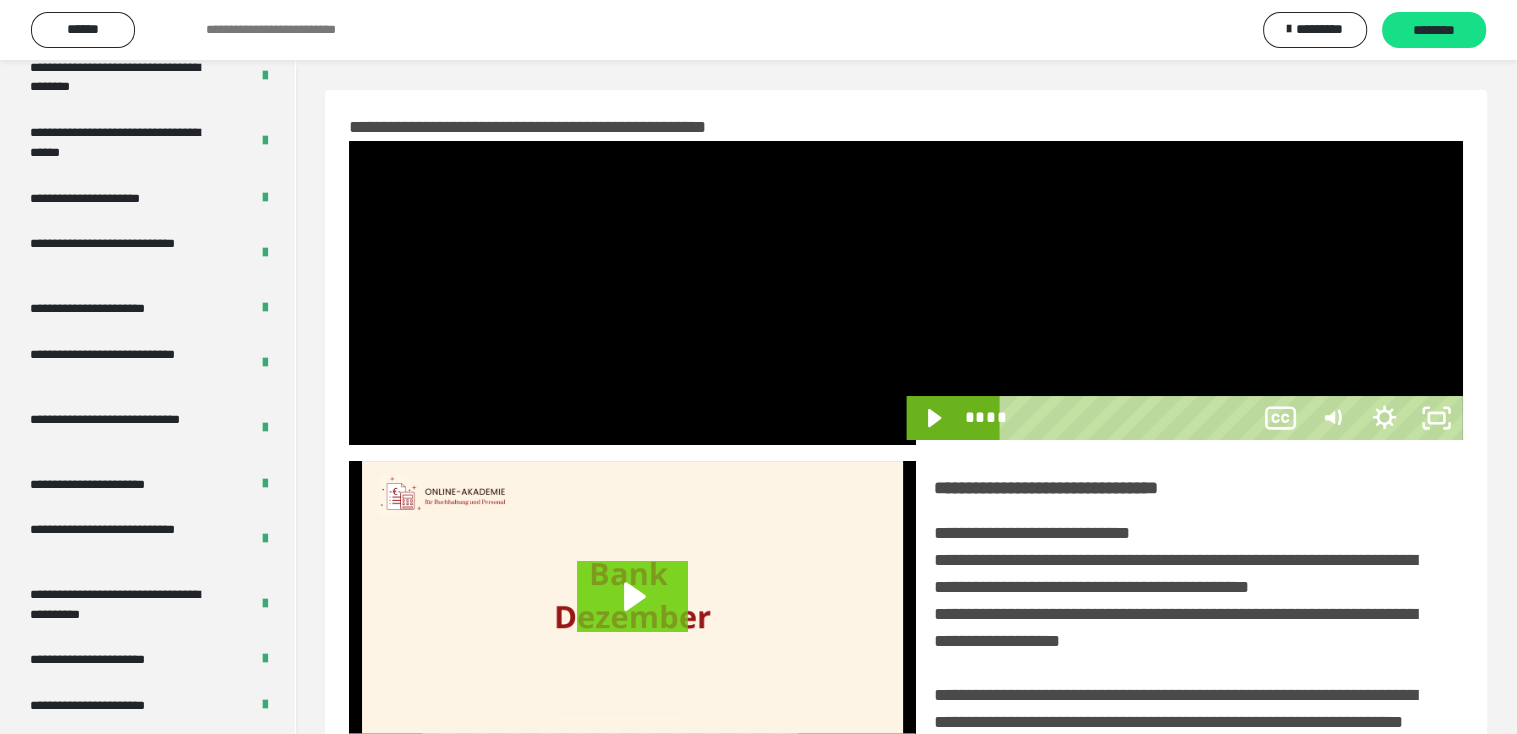 scroll, scrollTop: 3693, scrollLeft: 0, axis: vertical 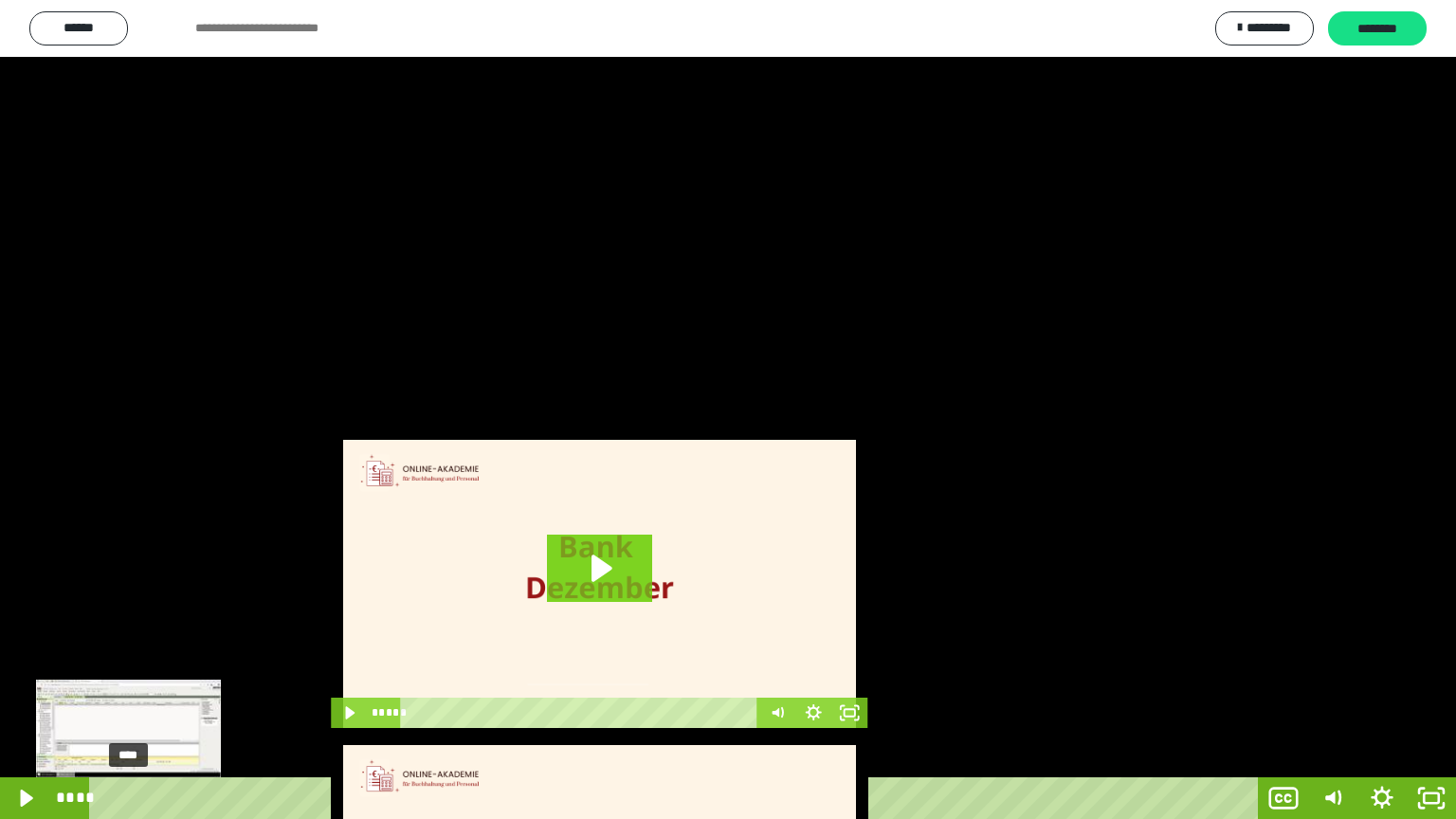 click on "****" at bounding box center (677, 798) 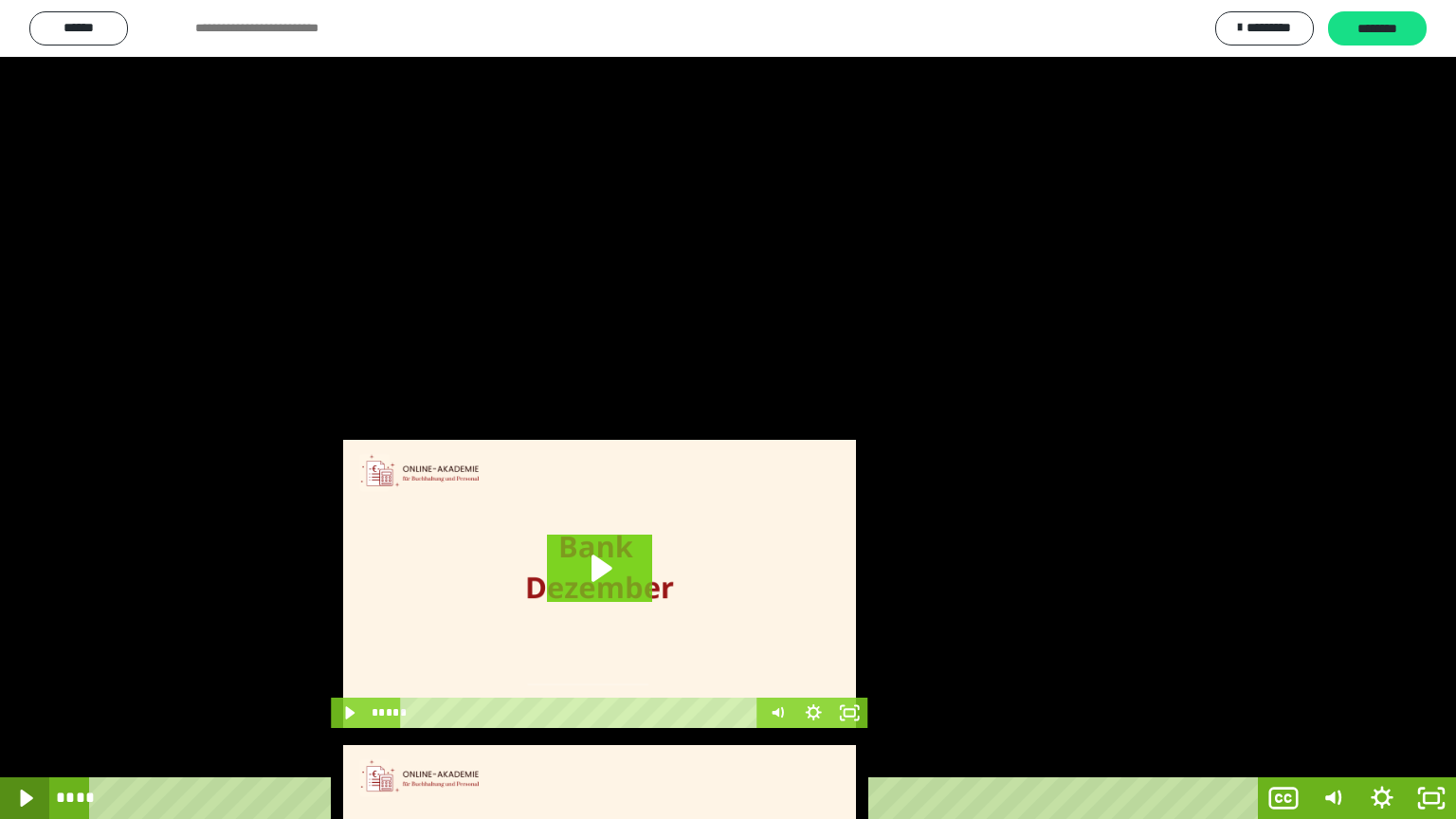click 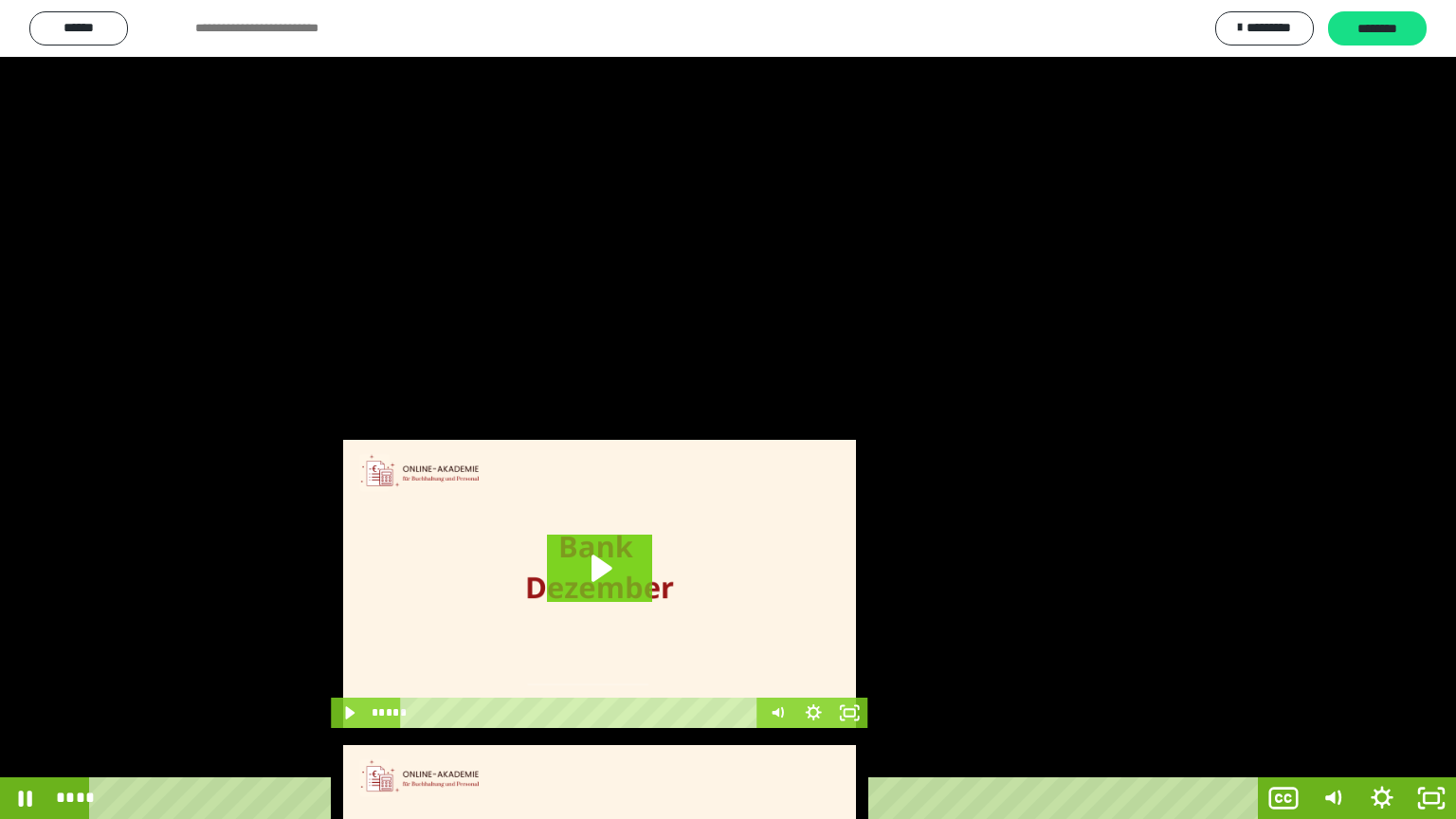 click at bounding box center [728, 410] 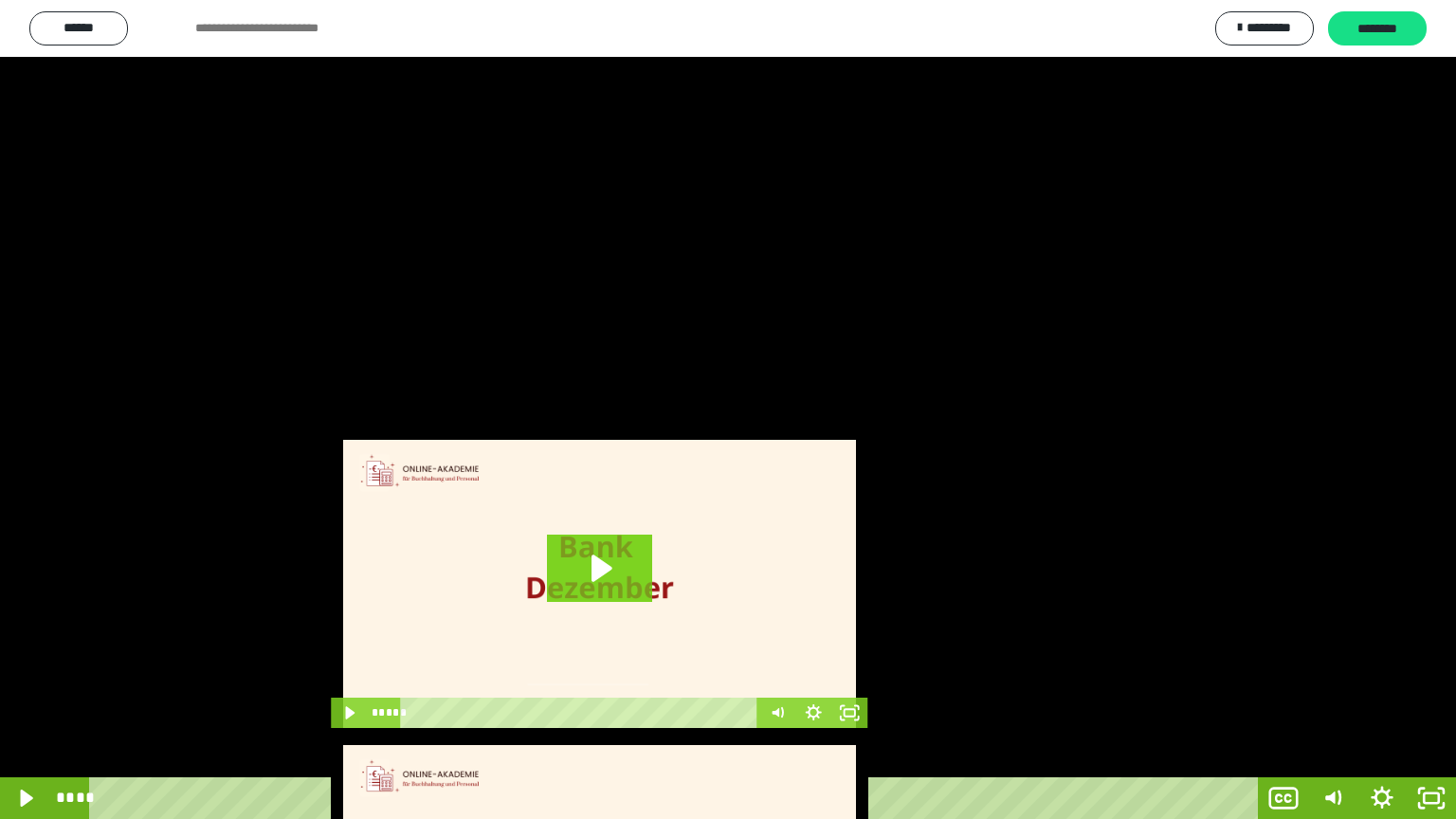 click at bounding box center (728, 410) 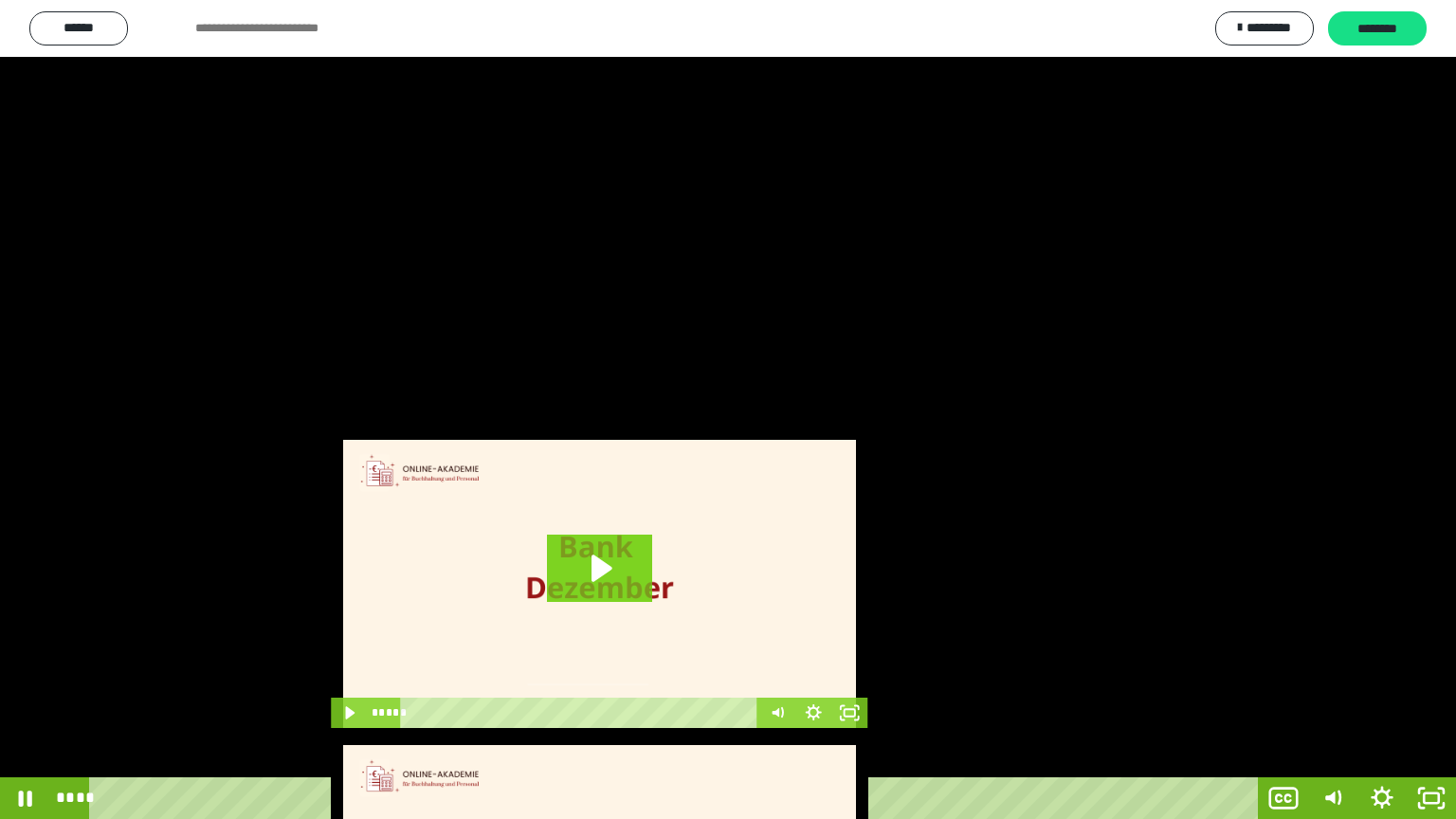 click at bounding box center (728, 410) 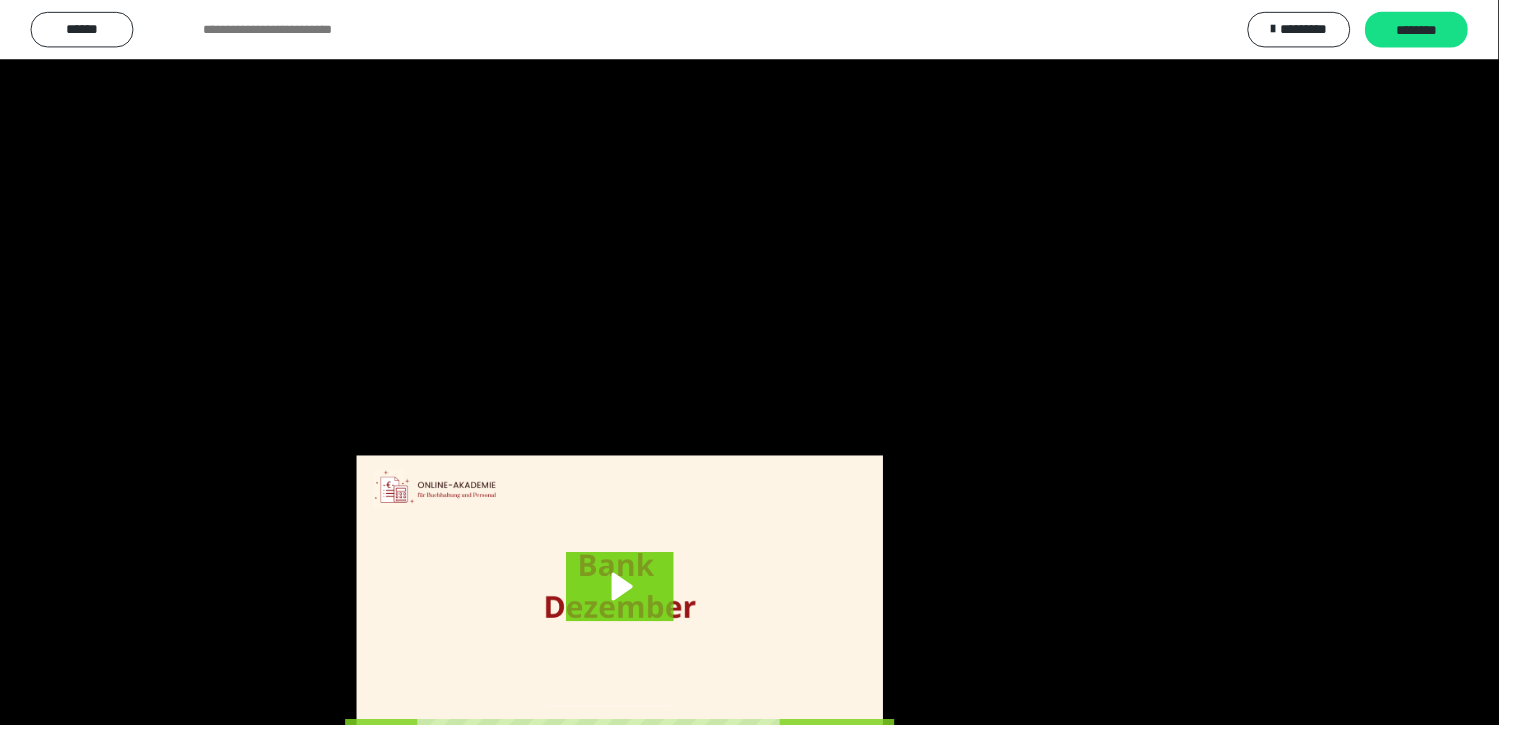 scroll, scrollTop: 3820, scrollLeft: 0, axis: vertical 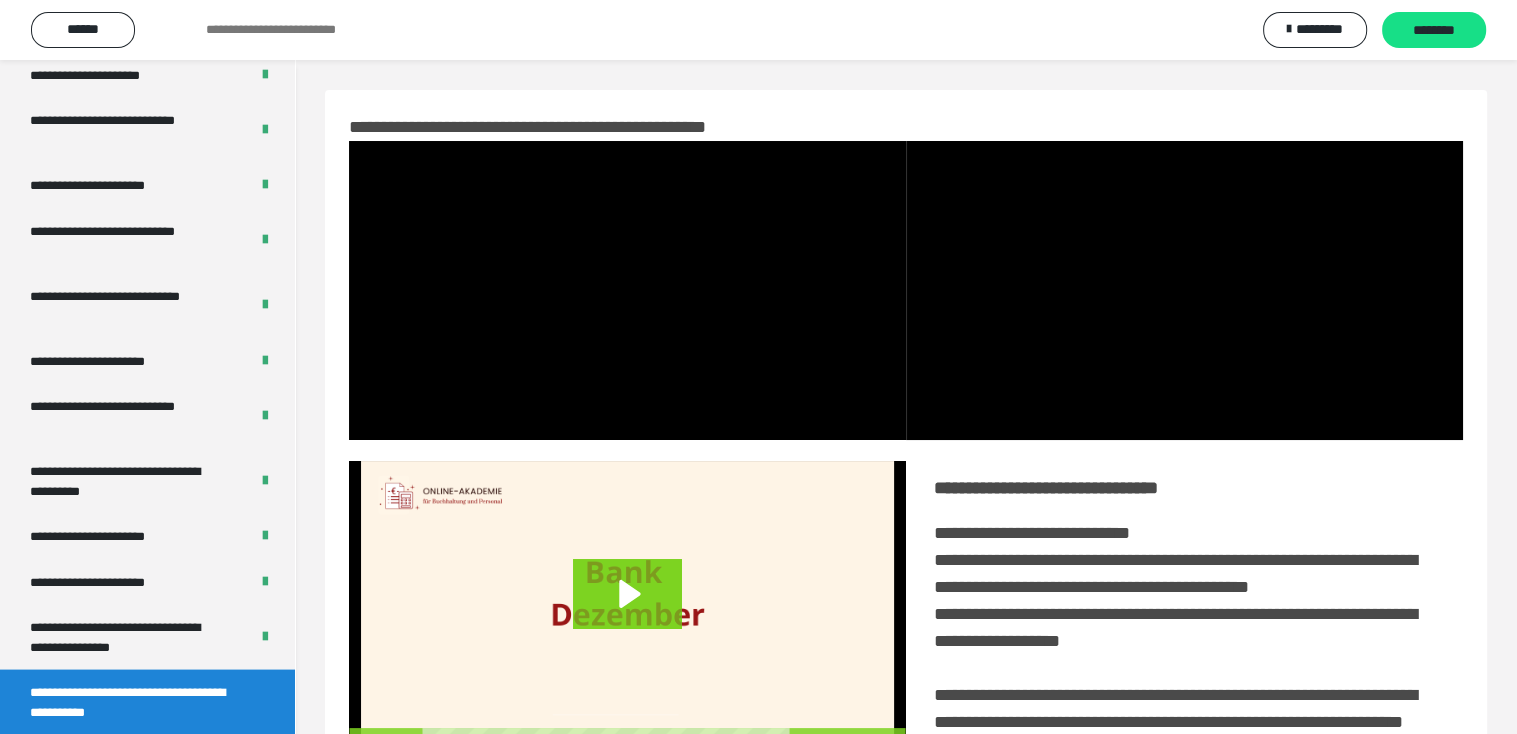 drag, startPoint x: 119, startPoint y: 589, endPoint x: 743, endPoint y: 45, distance: 827.83575 